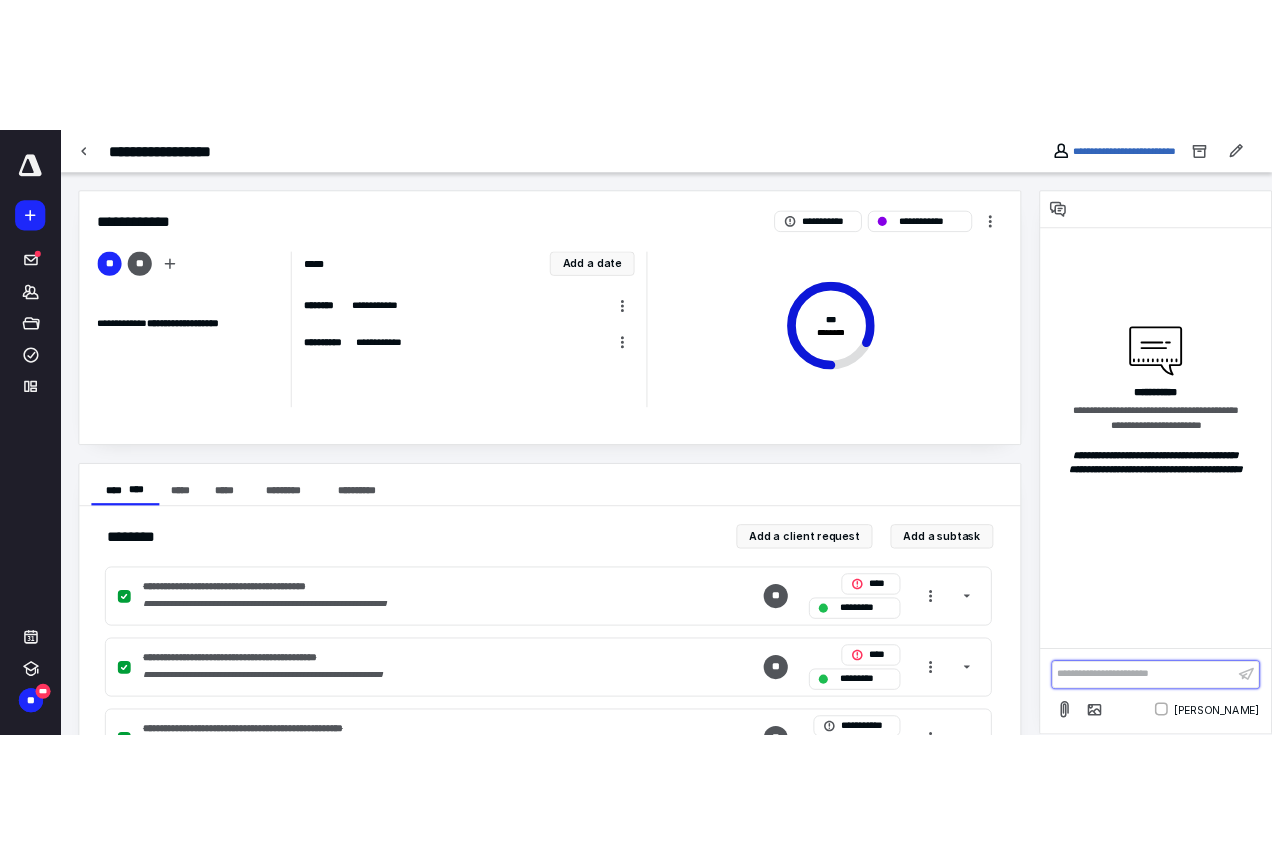 scroll, scrollTop: 0, scrollLeft: 0, axis: both 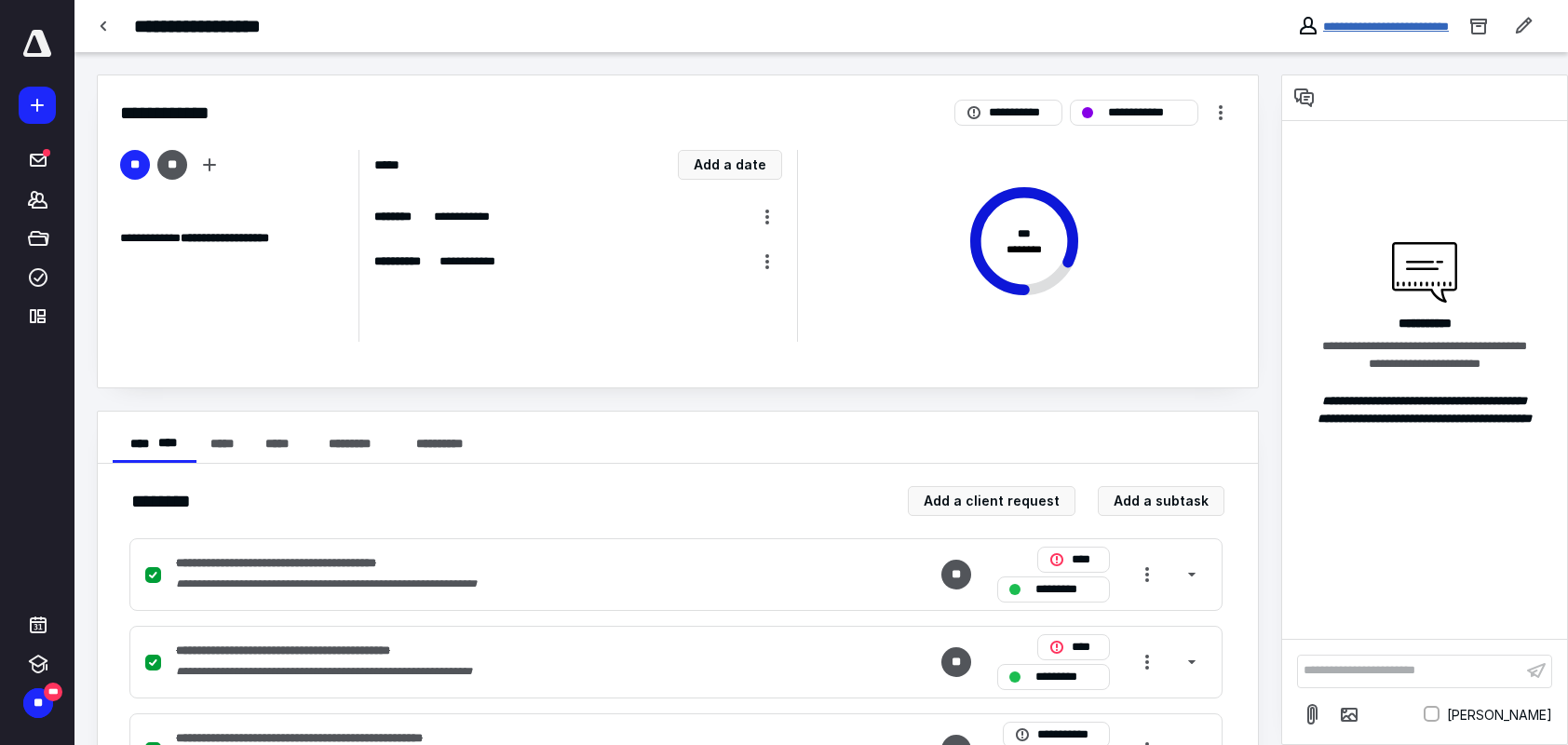 click on "**********" at bounding box center [1386, 26] 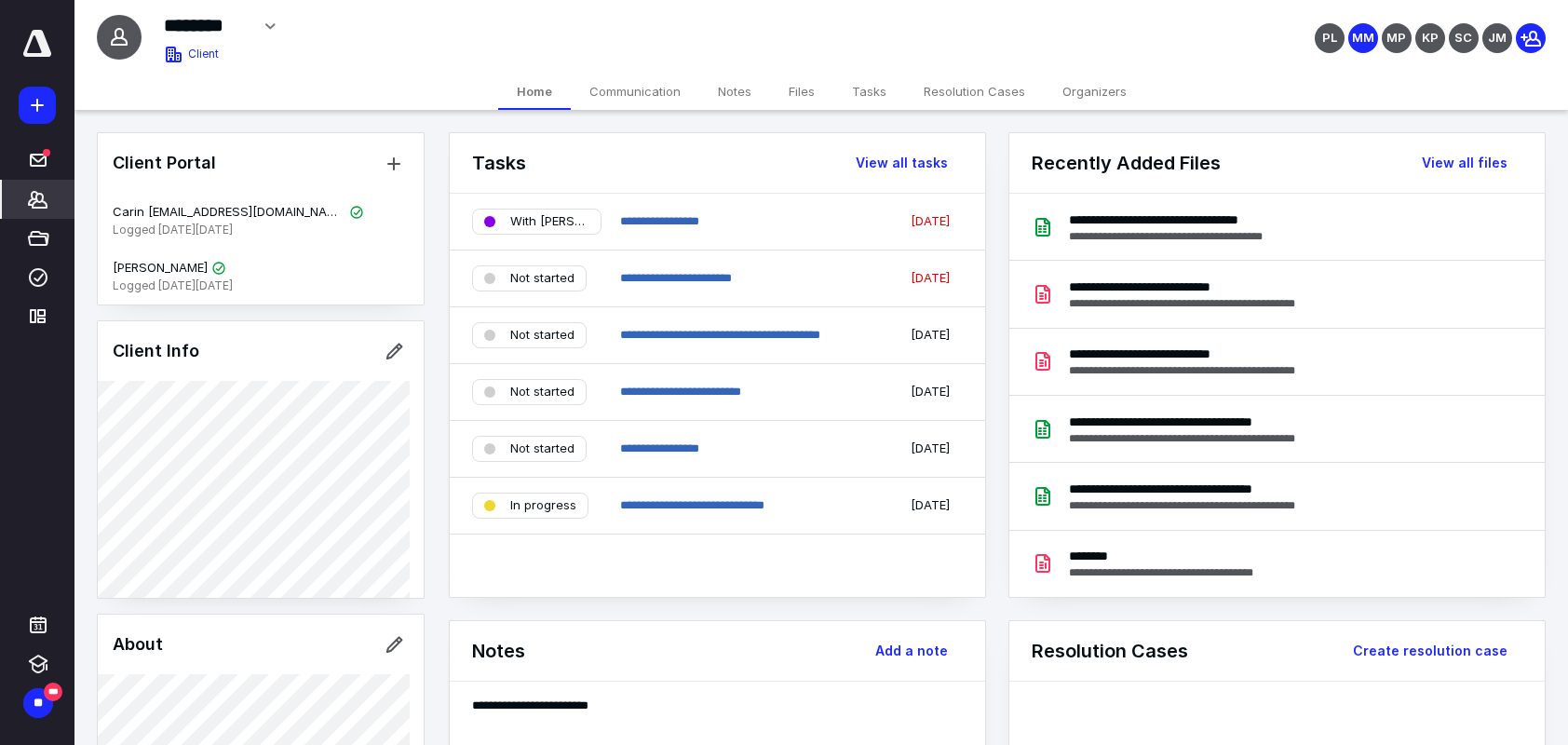 click on "Files" at bounding box center (802, 91) 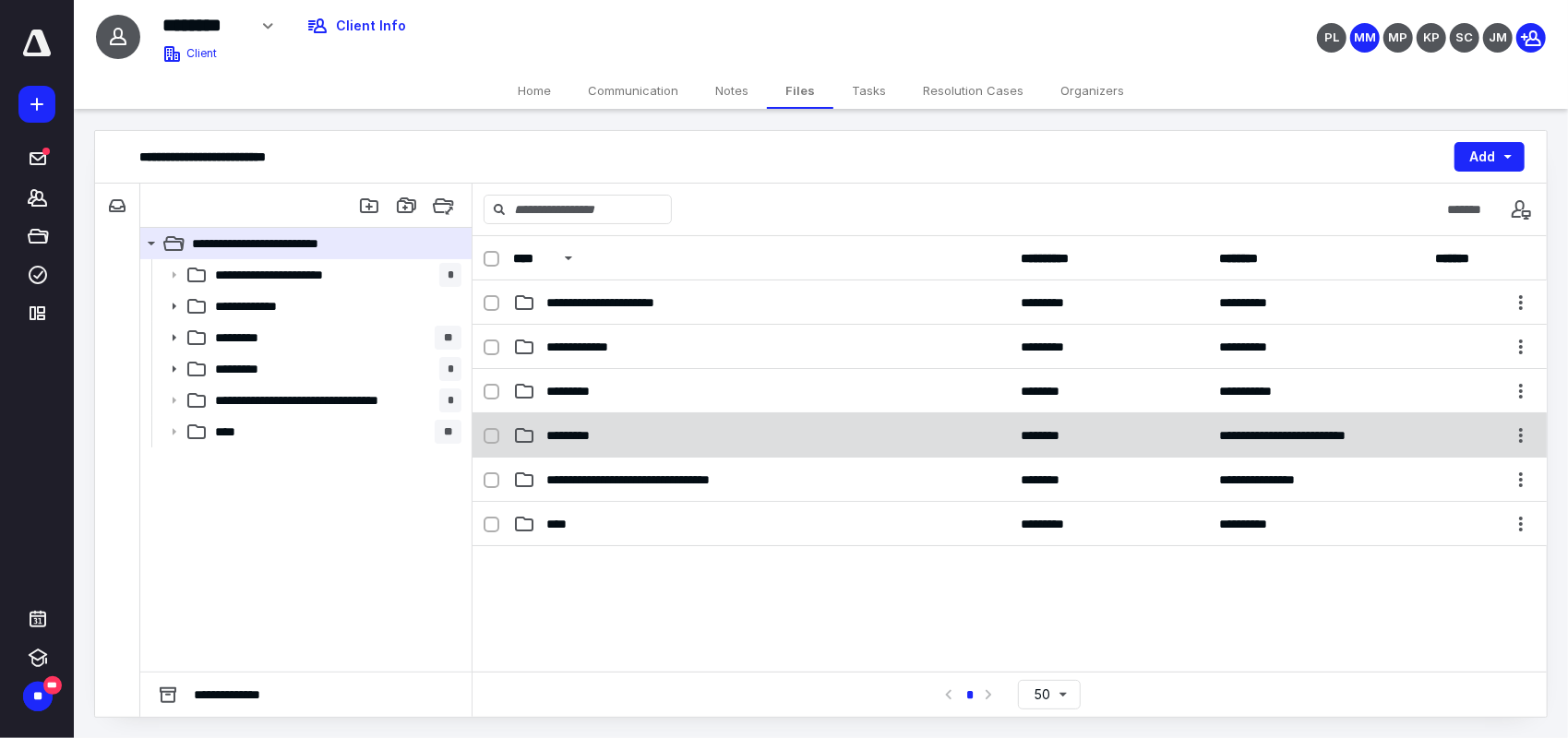 click on "*********" at bounding box center [578, 435] 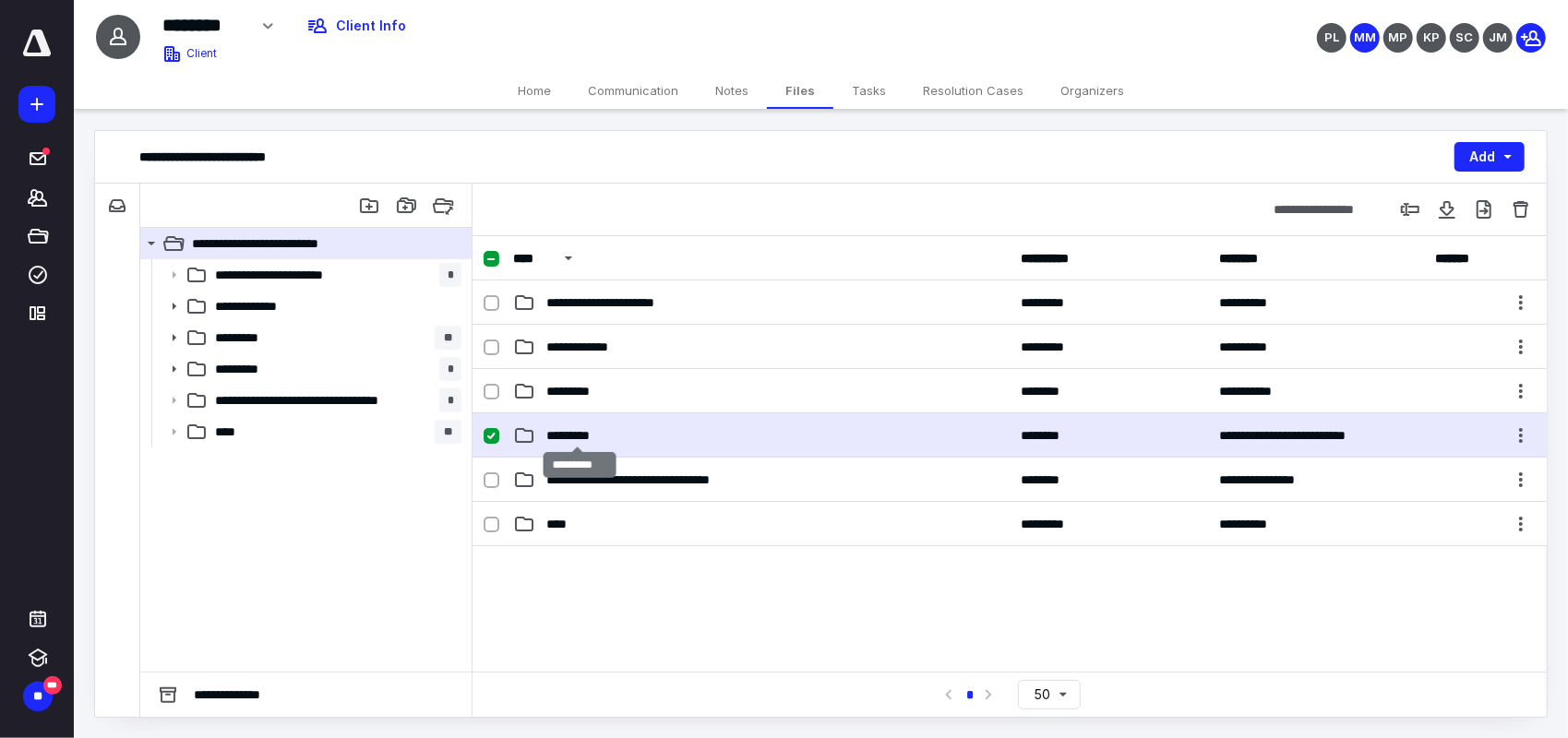 click on "*********" at bounding box center (578, 435) 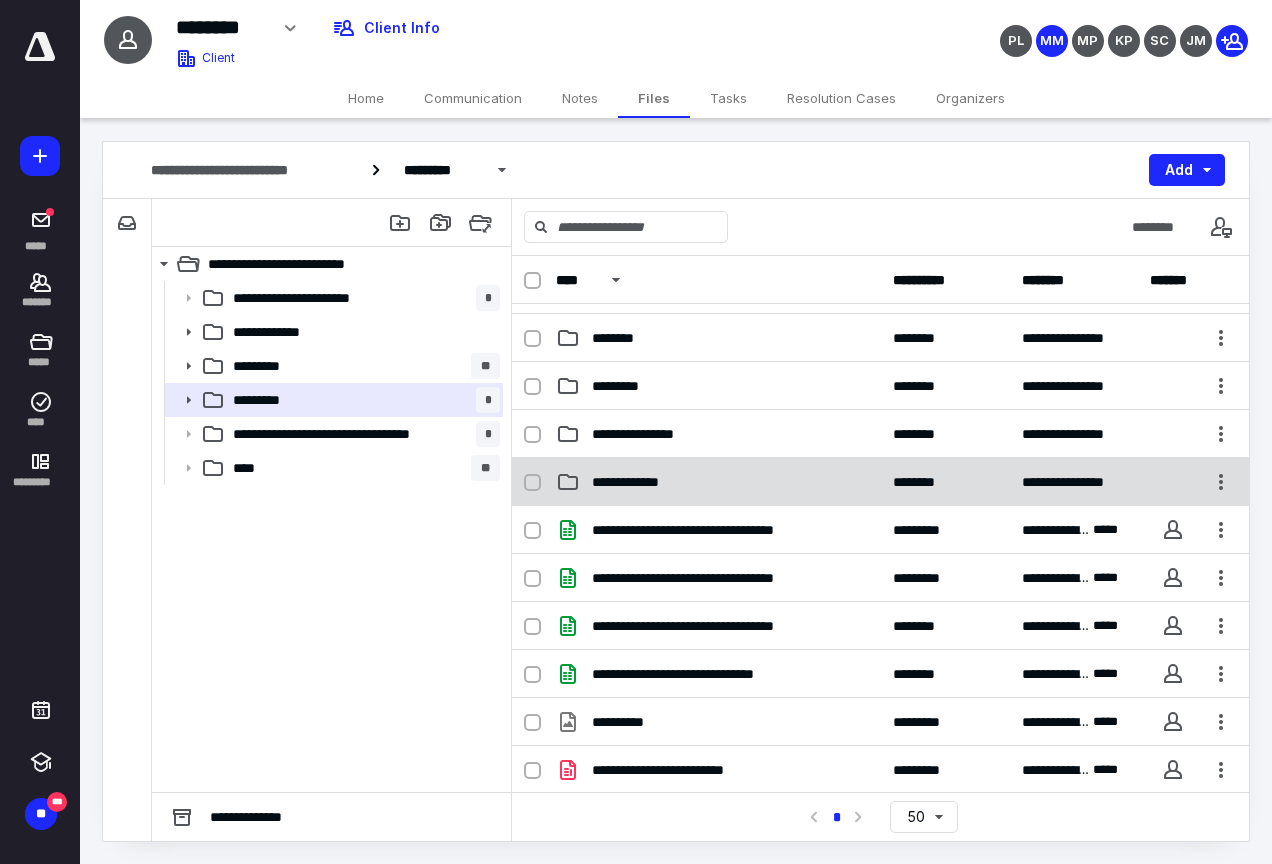 scroll, scrollTop: 372, scrollLeft: 0, axis: vertical 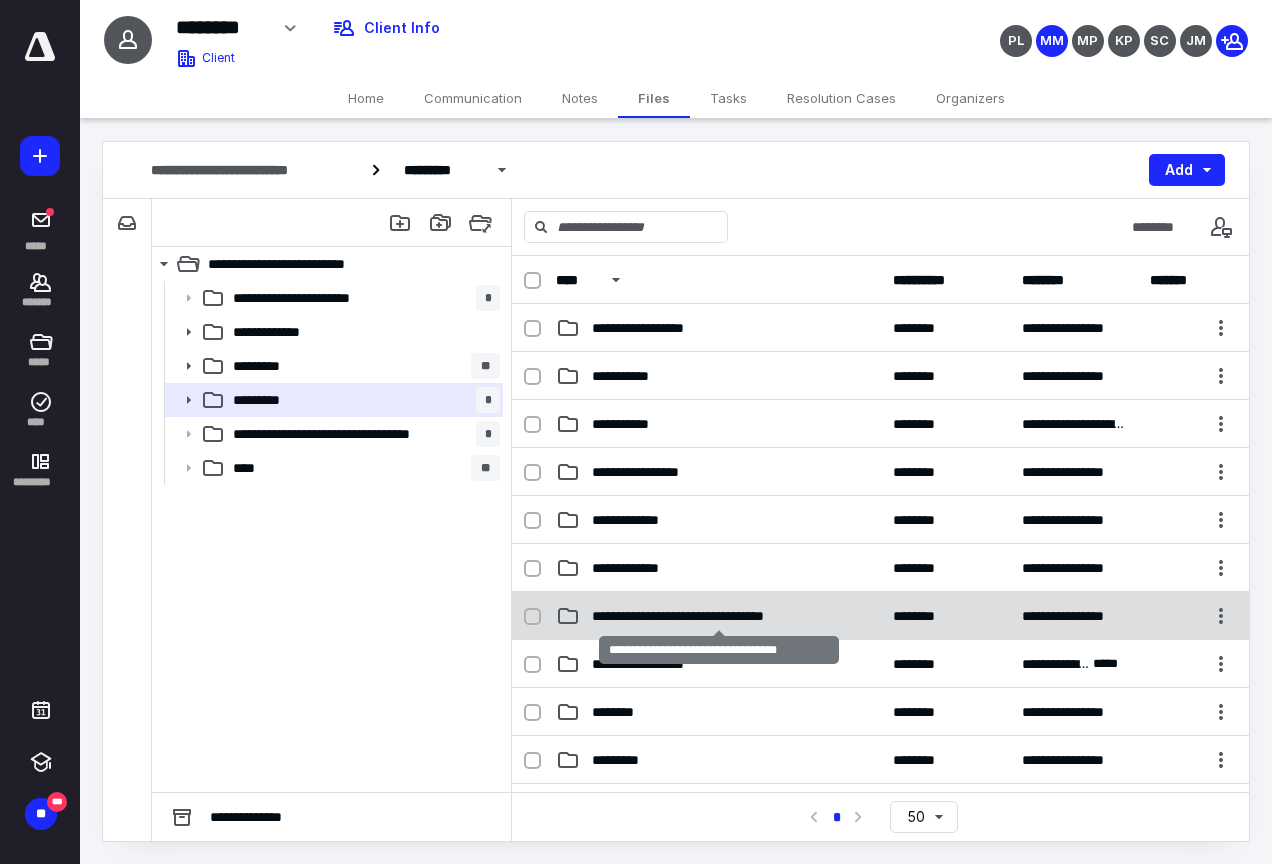 click on "**********" at bounding box center [719, 616] 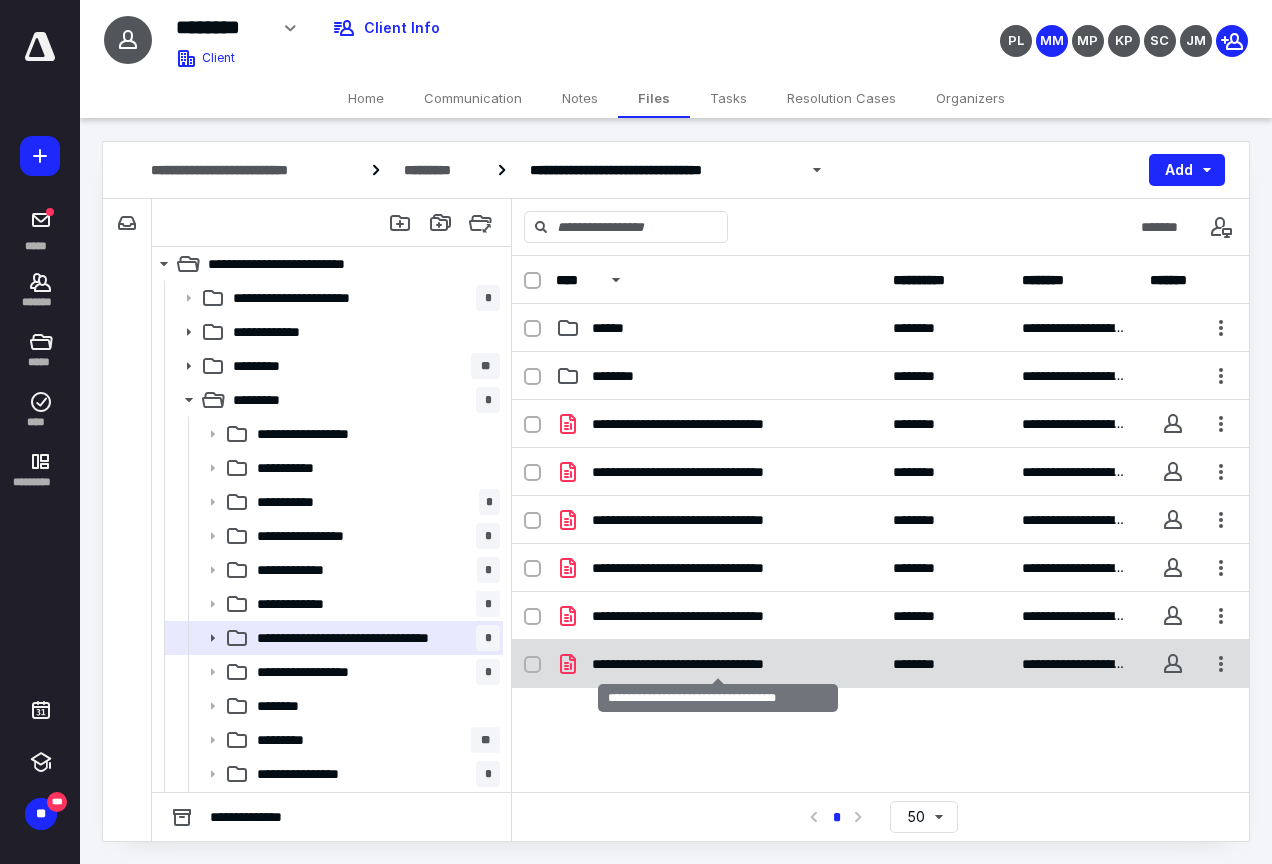 click on "**********" at bounding box center (718, 664) 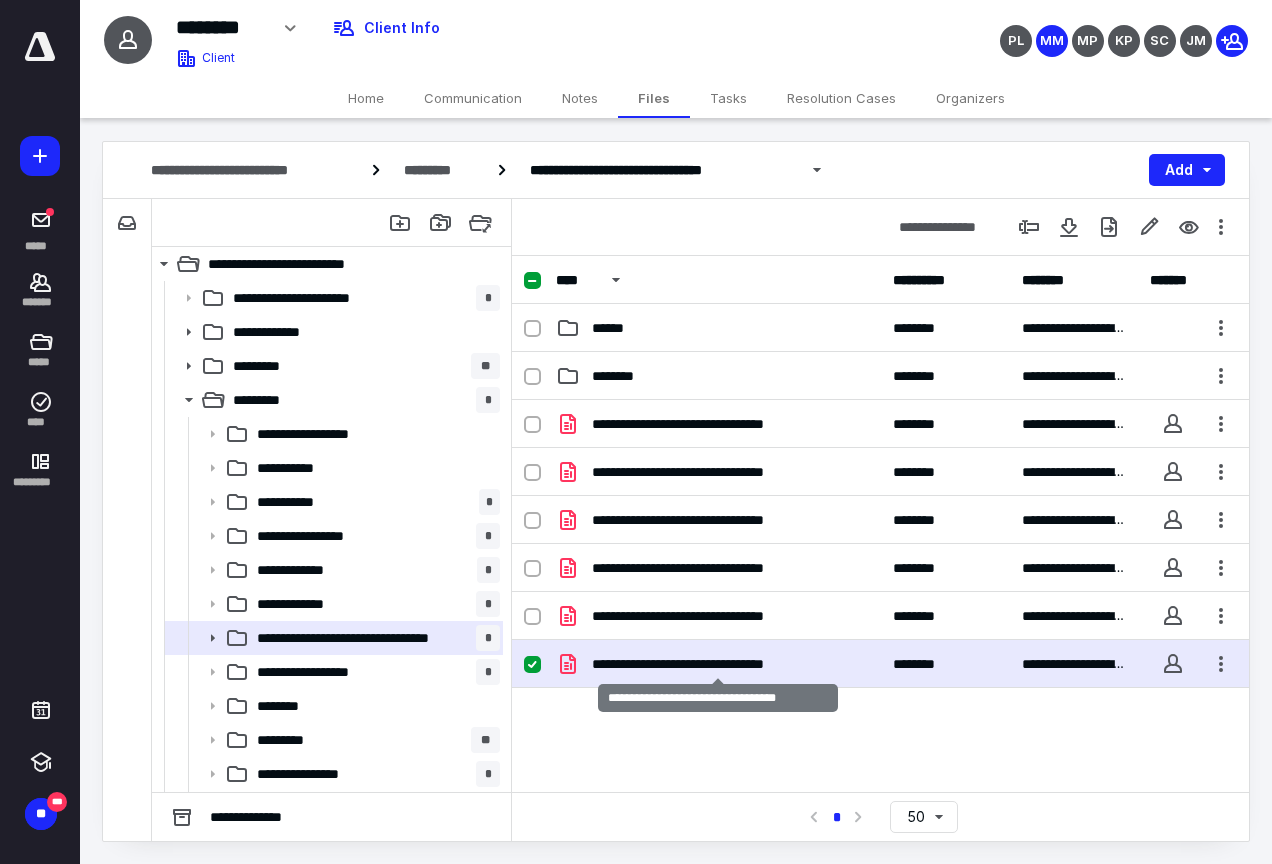click on "**********" at bounding box center [718, 664] 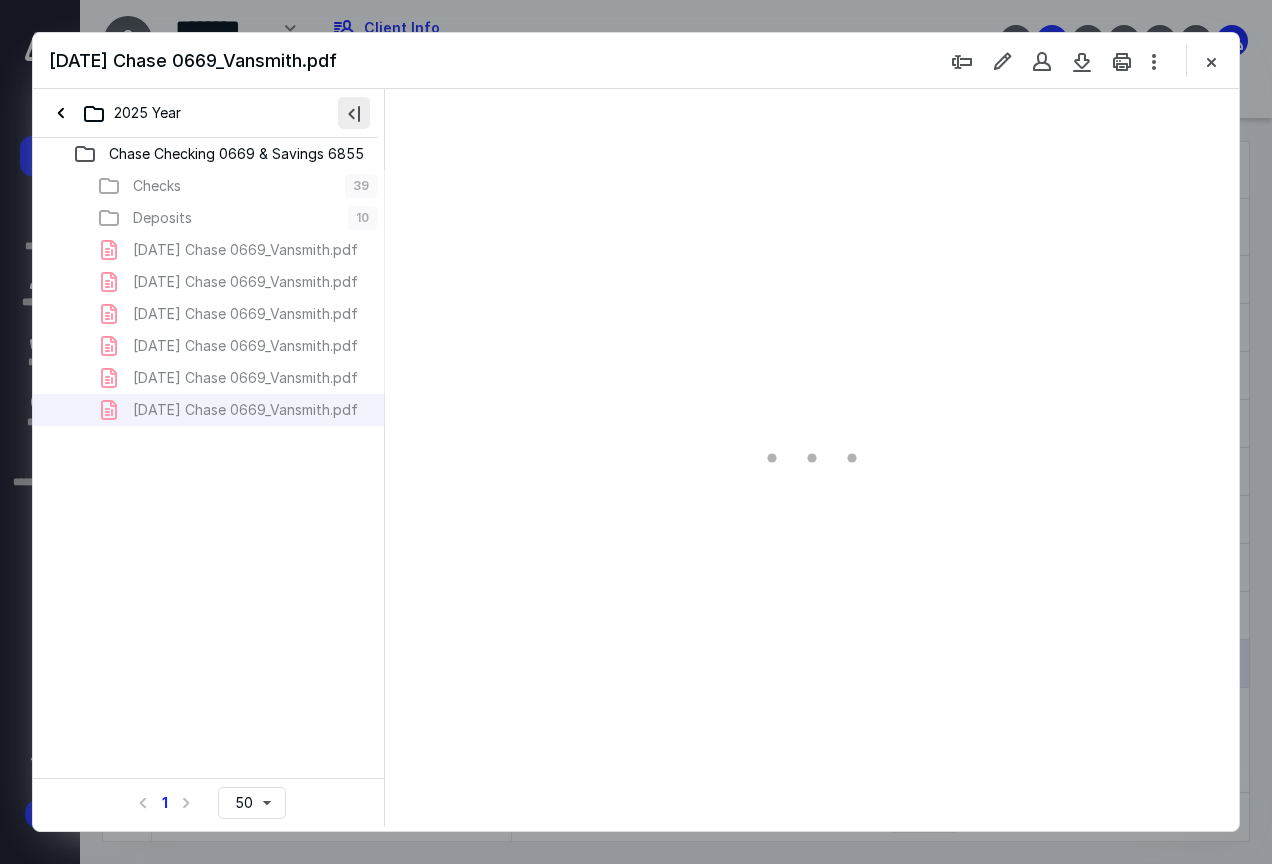 scroll, scrollTop: 0, scrollLeft: 0, axis: both 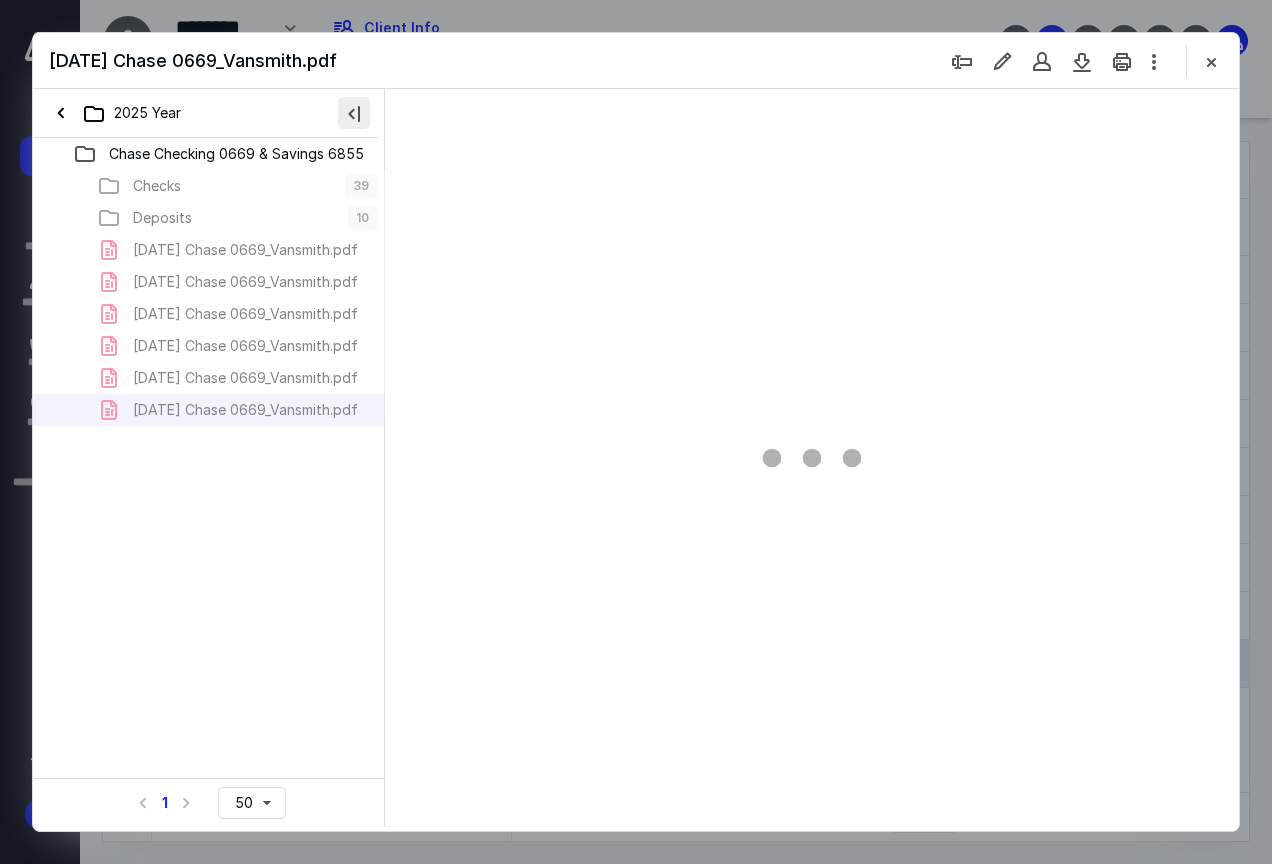 click at bounding box center [354, 113] 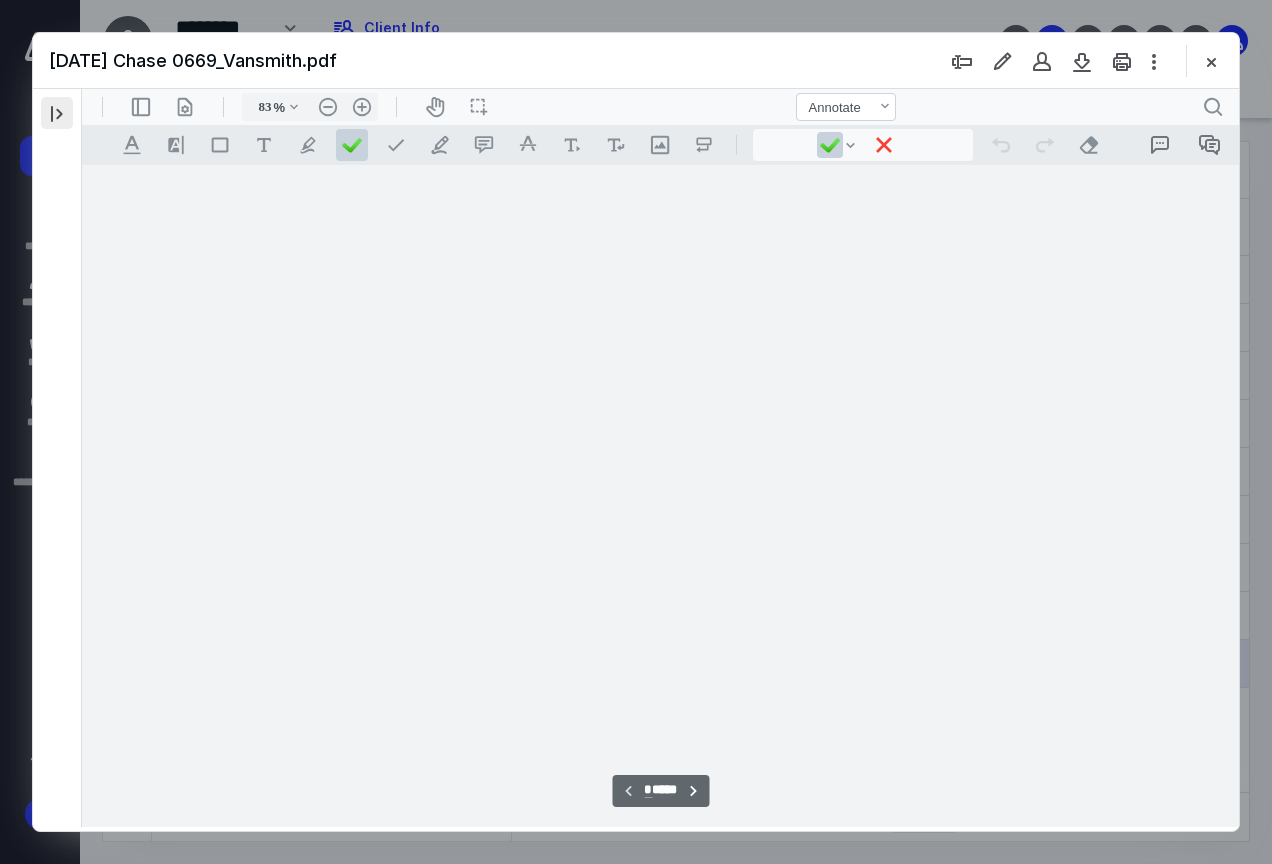 scroll, scrollTop: 79, scrollLeft: 0, axis: vertical 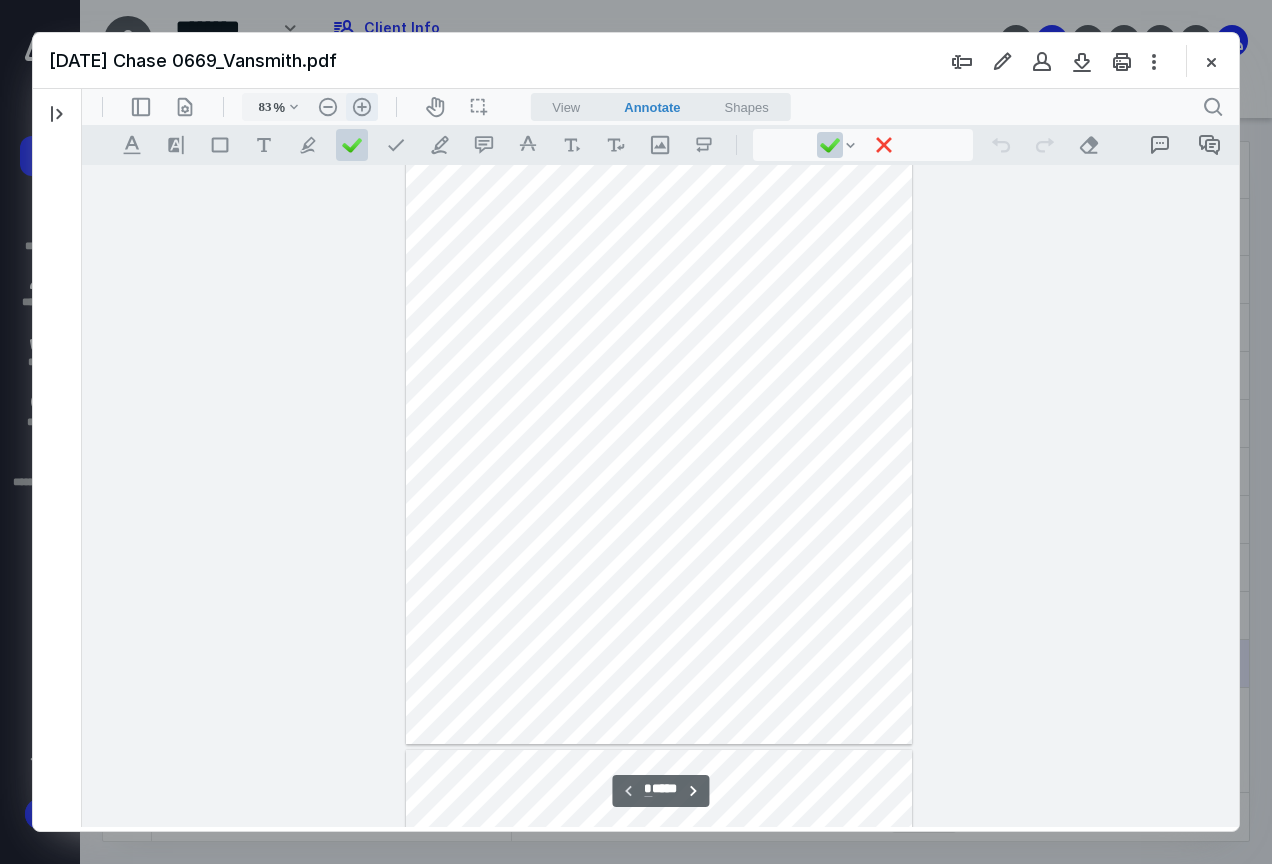 click on ".cls-1{fill:#abb0c4;} icon - header - zoom - in - line" at bounding box center [362, 107] 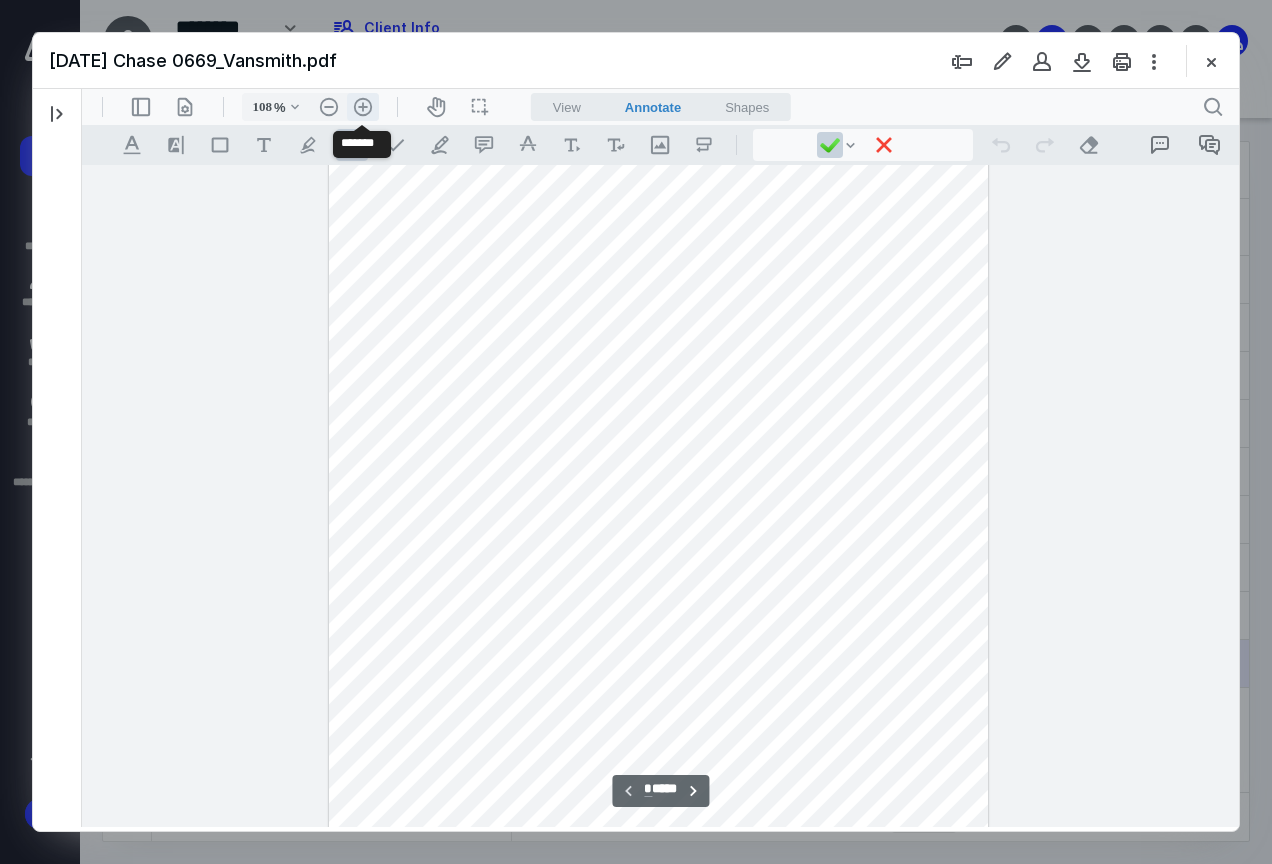 click on ".cls-1{fill:#abb0c4;} icon - header - zoom - in - line" at bounding box center [363, 107] 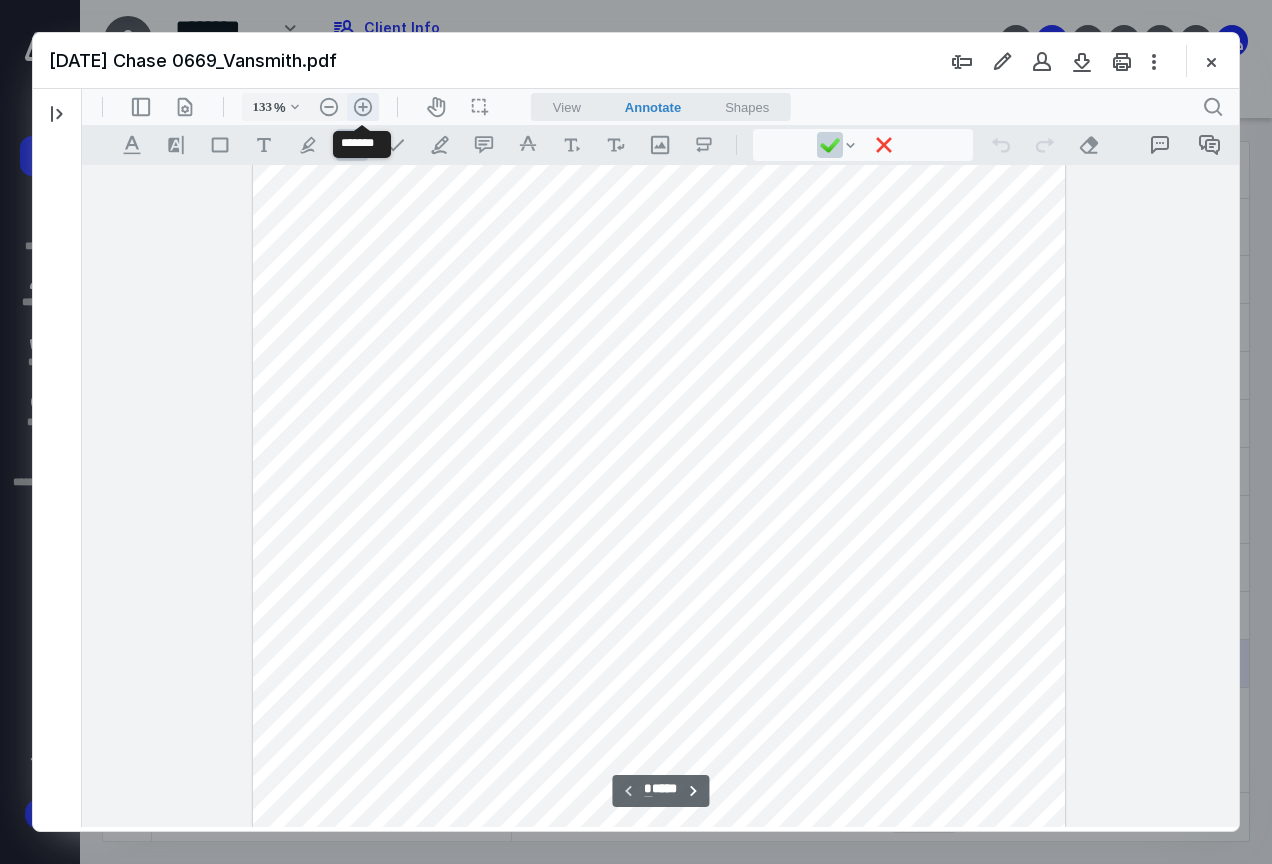 click on ".cls-1{fill:#abb0c4;} icon - header - zoom - in - line" at bounding box center [363, 107] 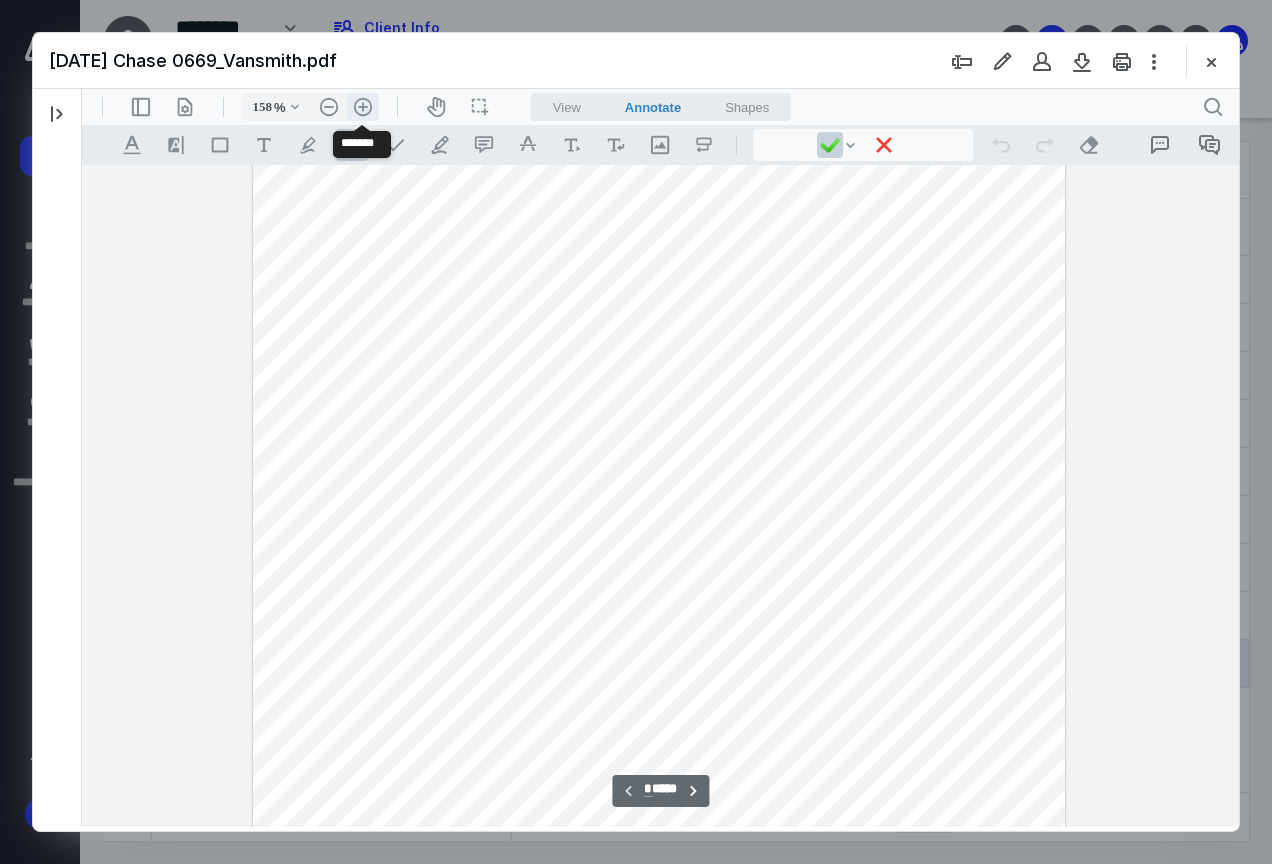 scroll, scrollTop: 415, scrollLeft: 0, axis: vertical 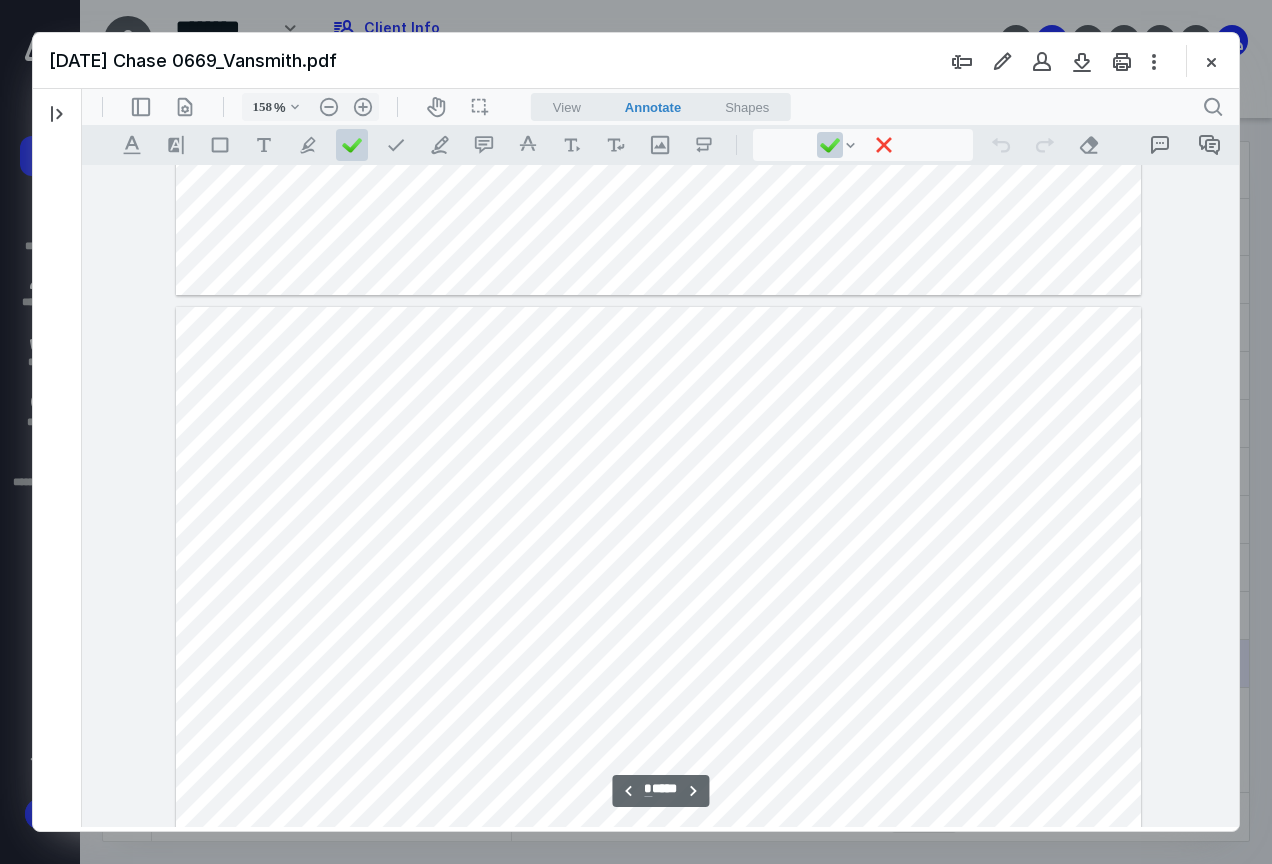 drag, startPoint x: 1230, startPoint y: 173, endPoint x: 1321, endPoint y: 322, distance: 174.59096 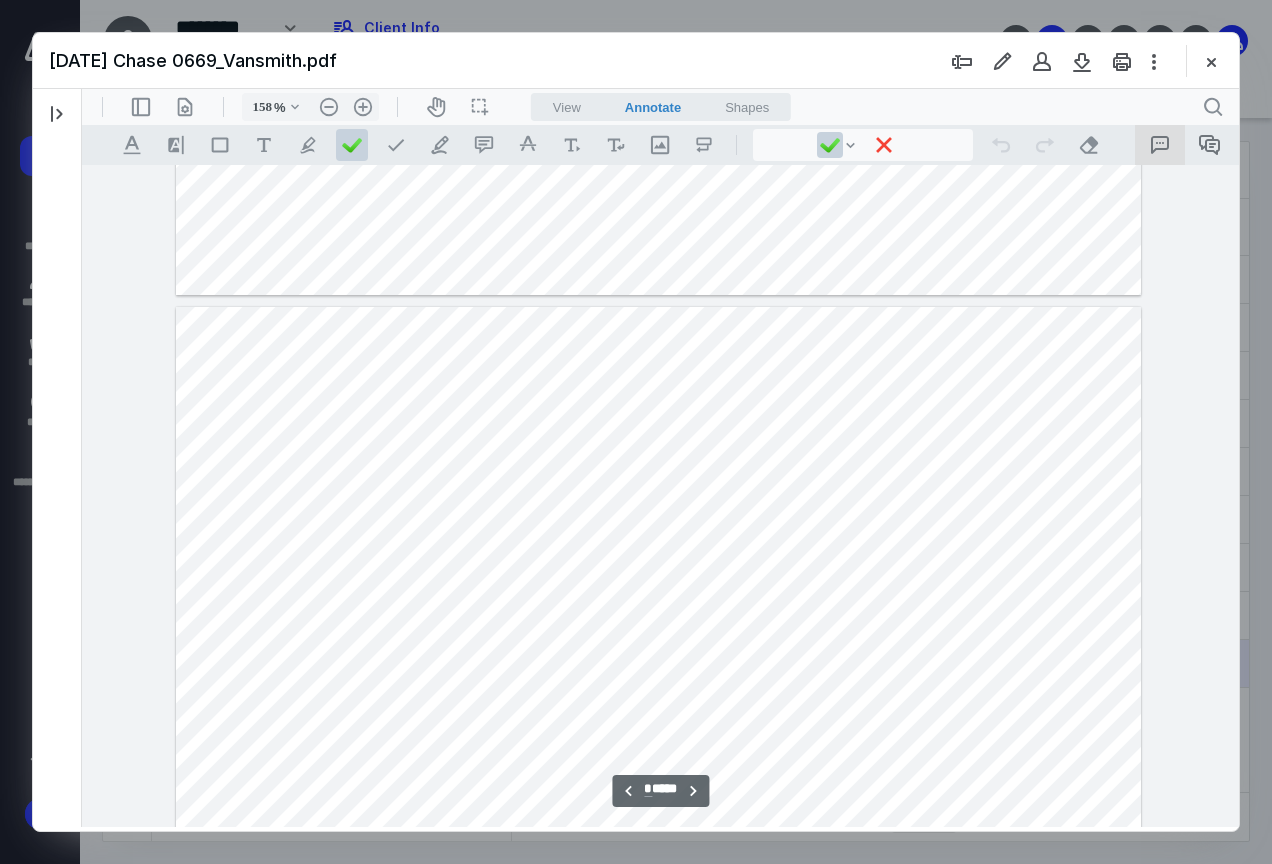scroll, scrollTop: 1143, scrollLeft: 0, axis: vertical 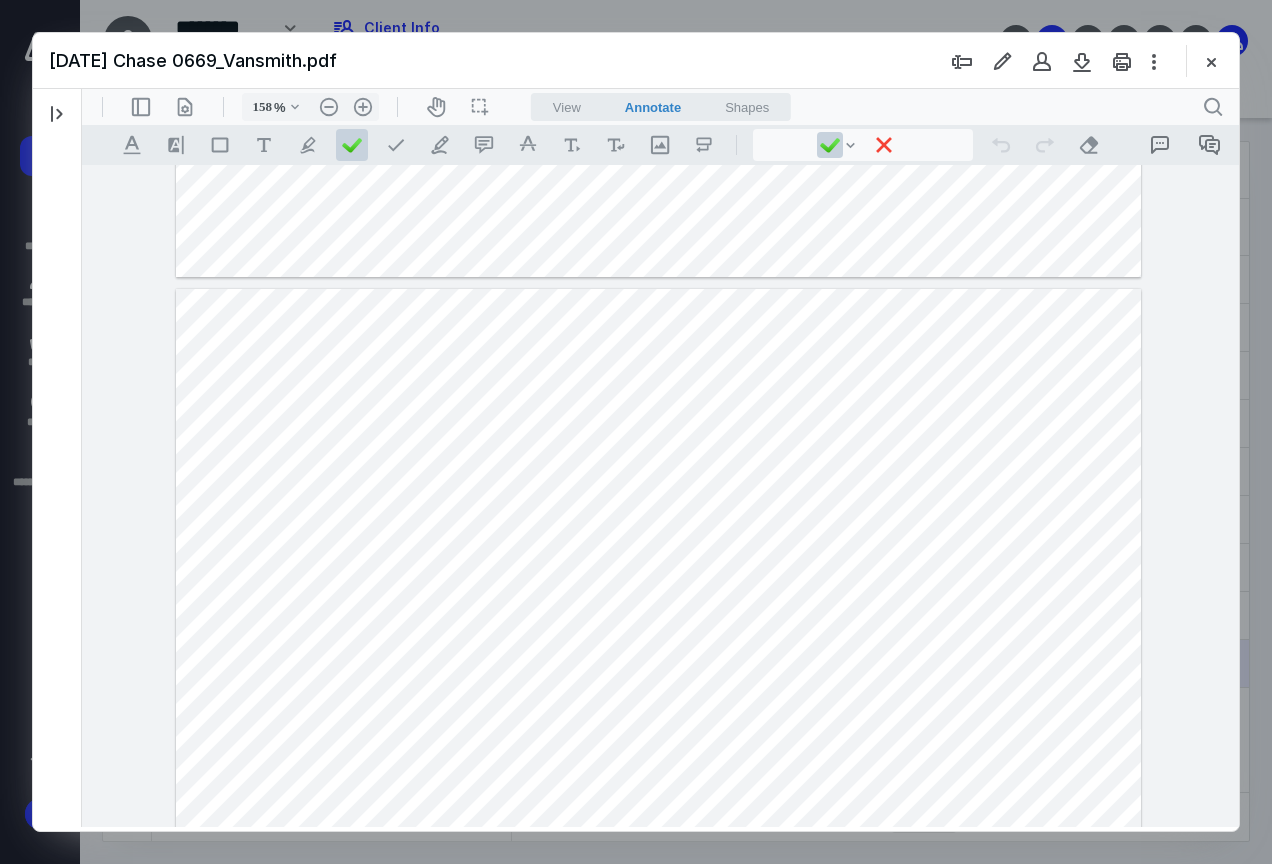 type on "*" 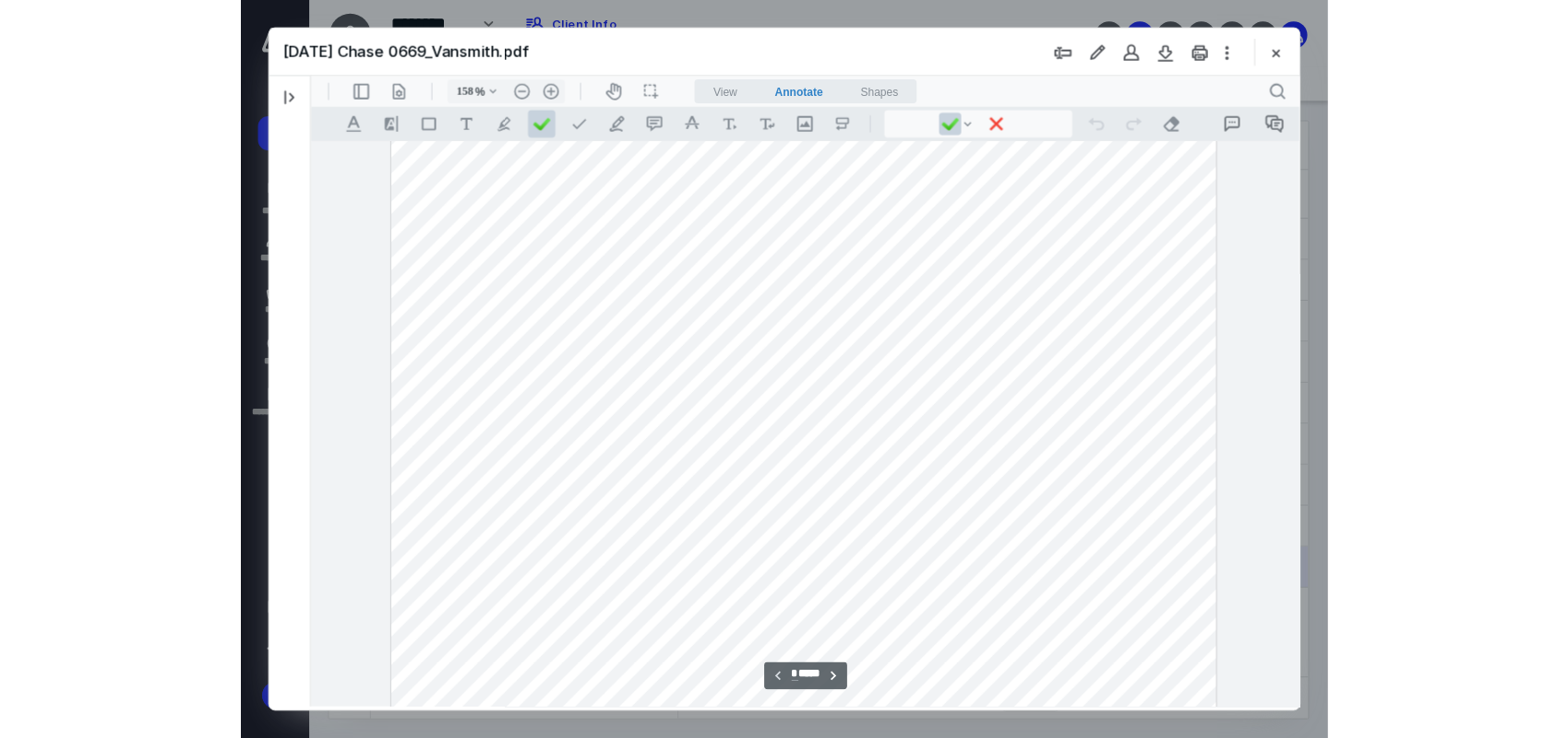 scroll, scrollTop: 176, scrollLeft: 0, axis: vertical 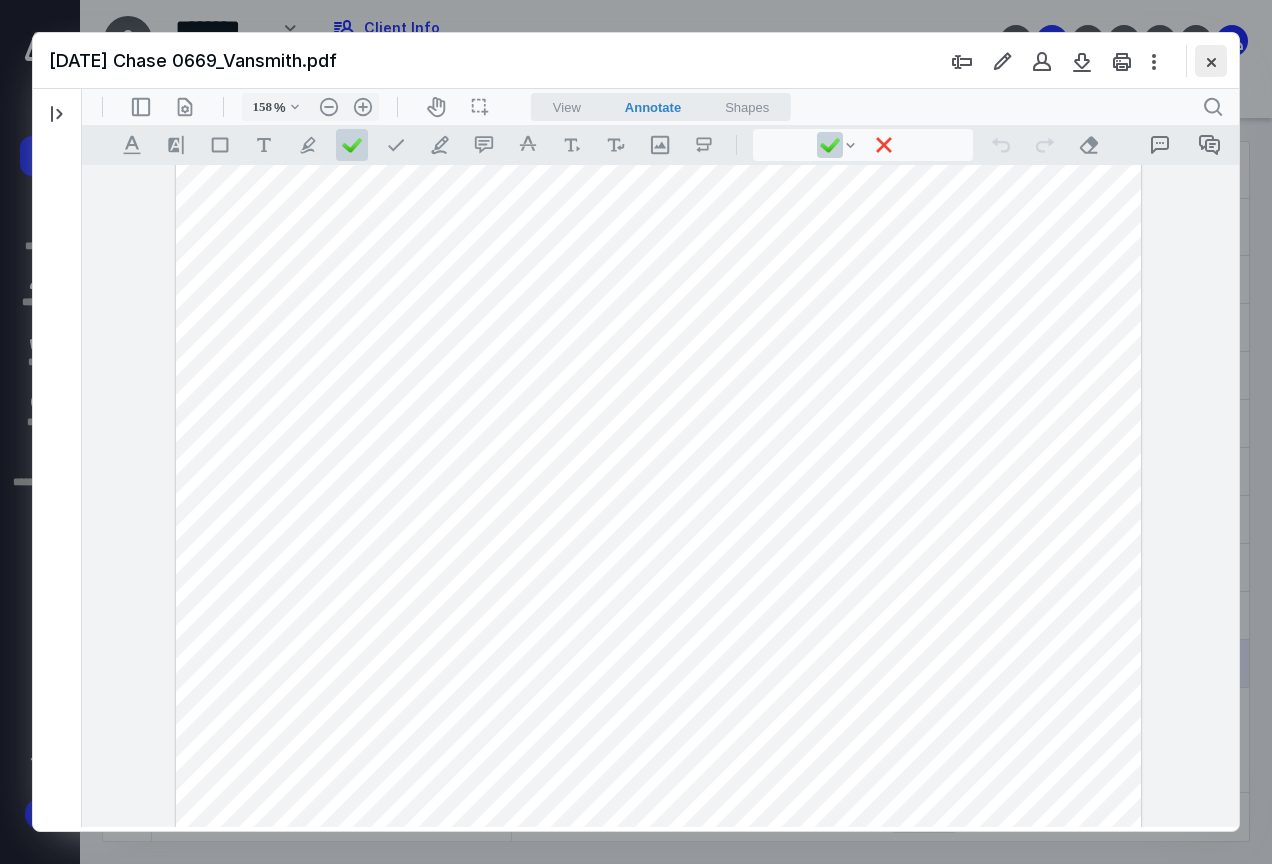 click at bounding box center (1211, 61) 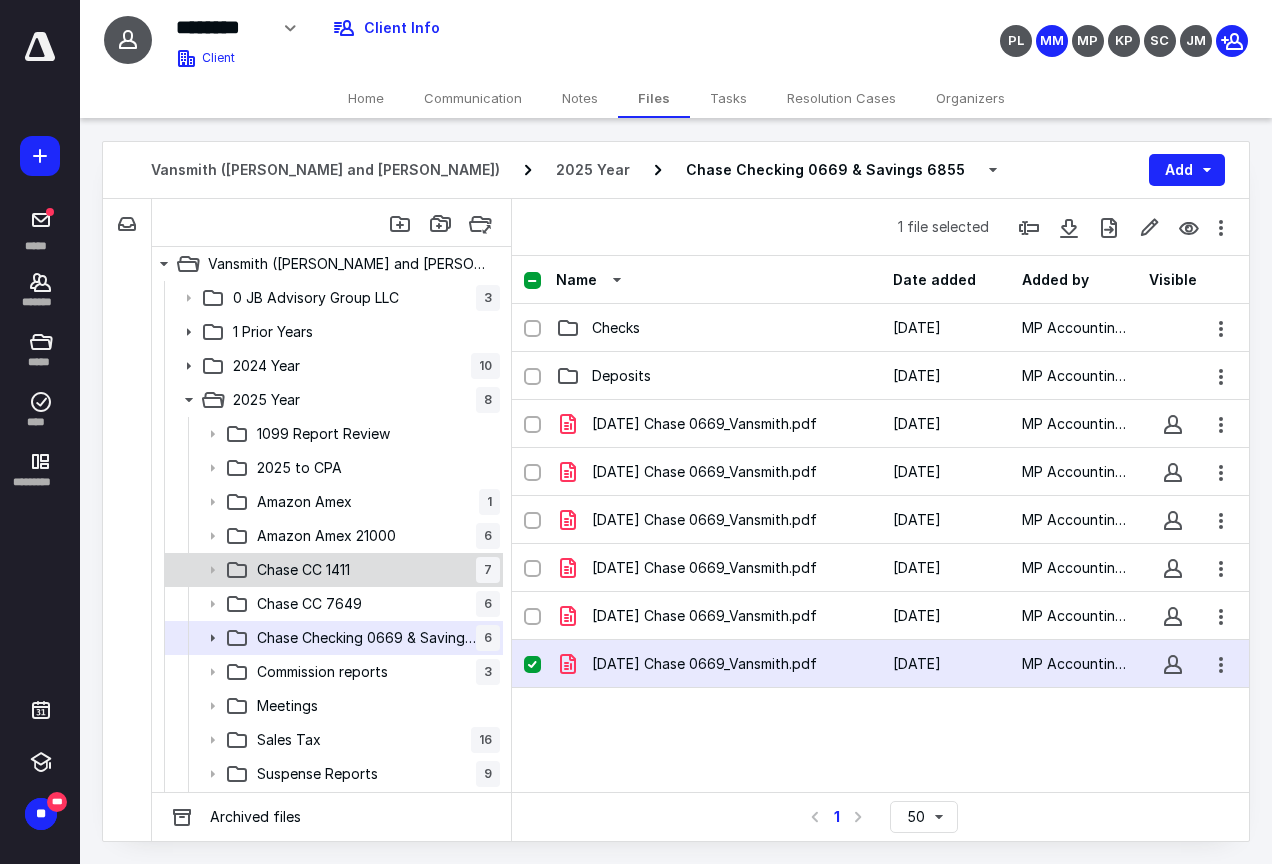 click on "Chase CC 1411" at bounding box center [303, 570] 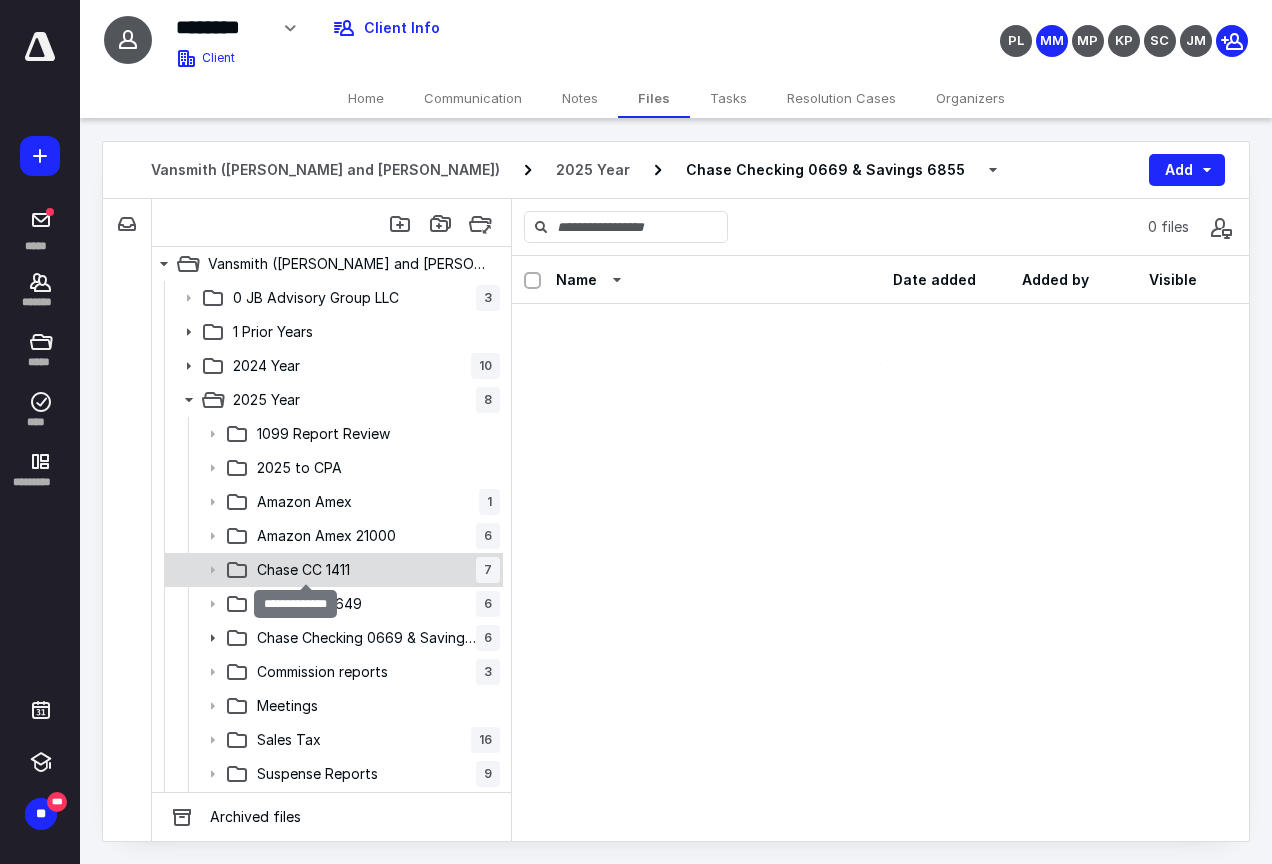 click on "Chase CC 1411" at bounding box center (303, 570) 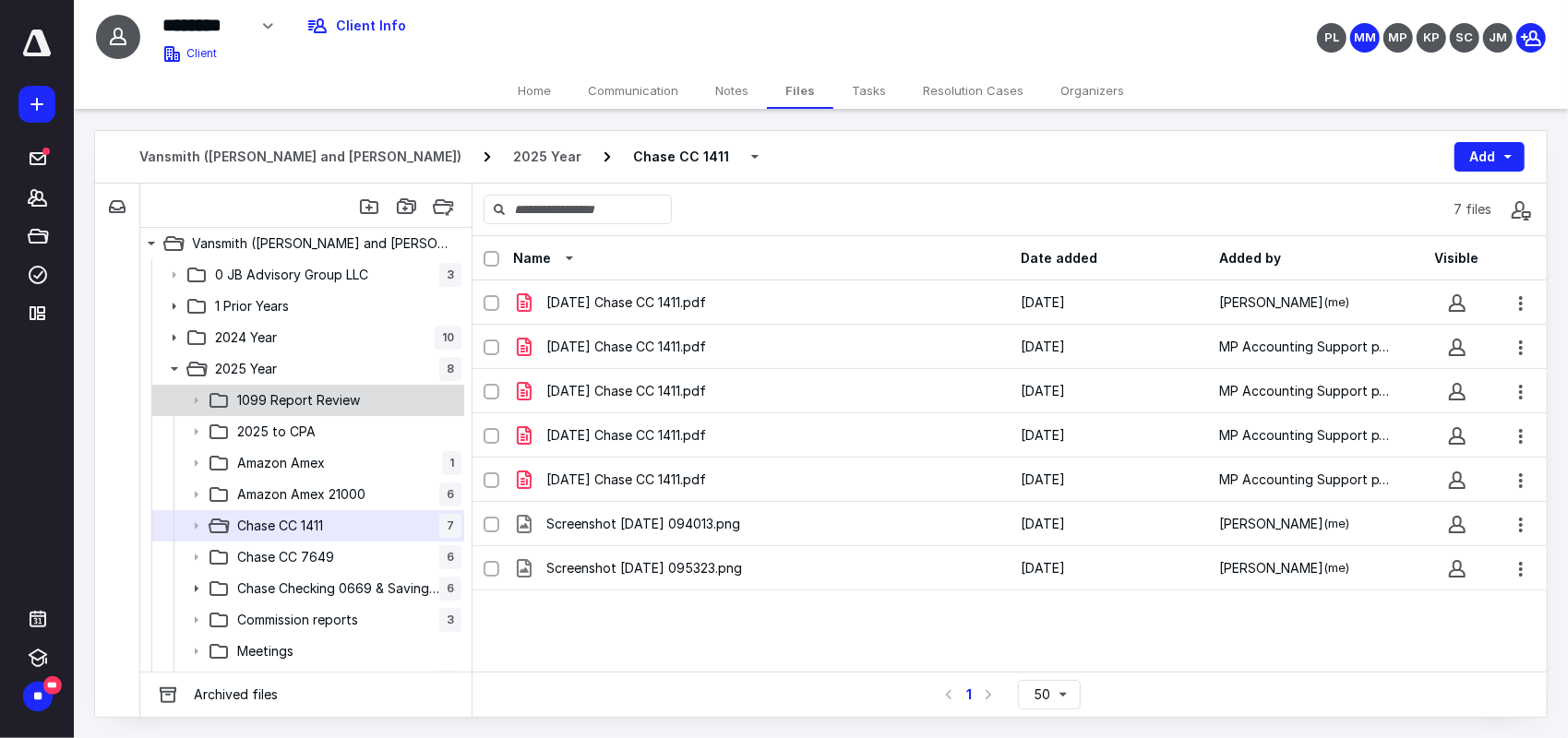 click on "1099 Report Review" at bounding box center [306, 400] 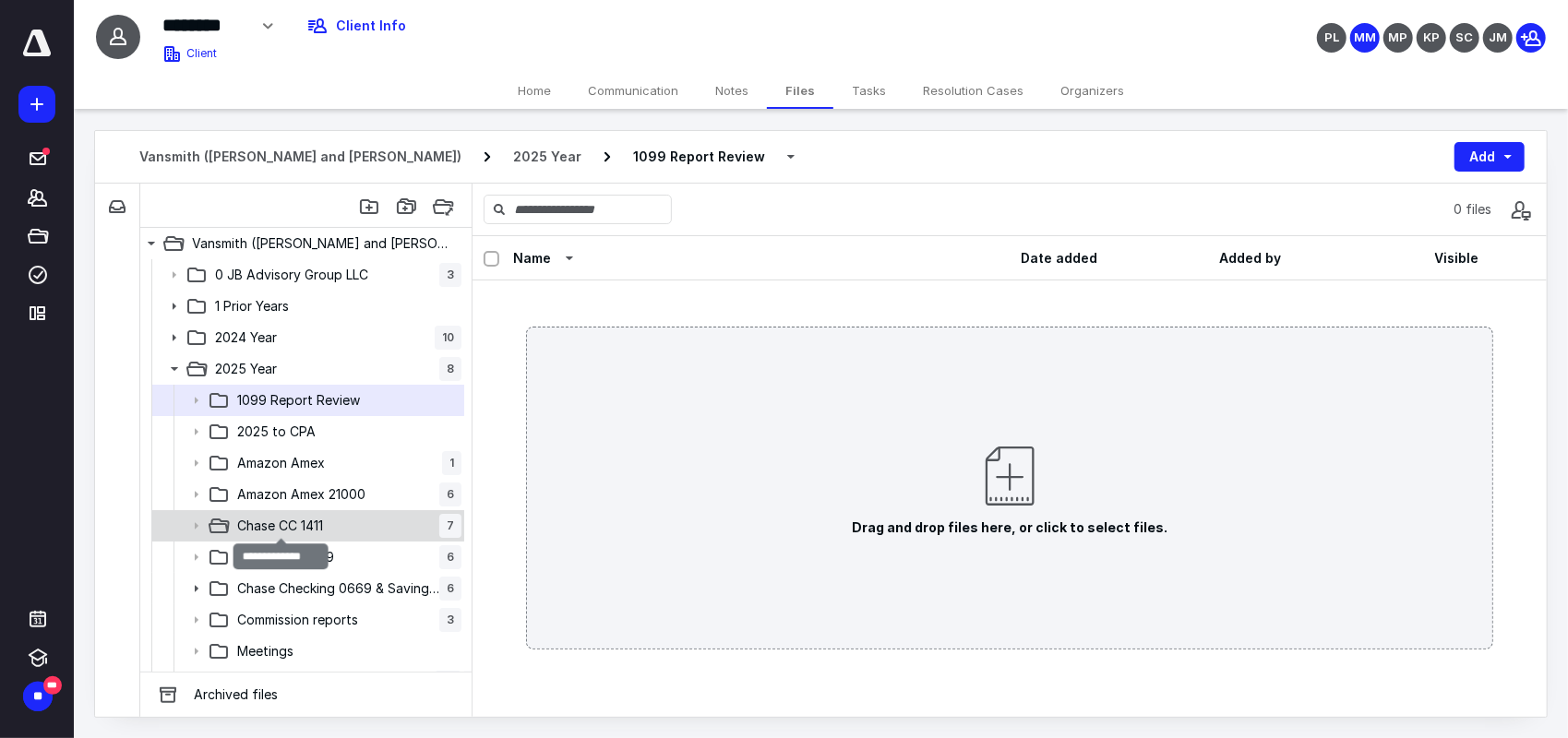 click on "Chase CC 1411" at bounding box center (280, 526) 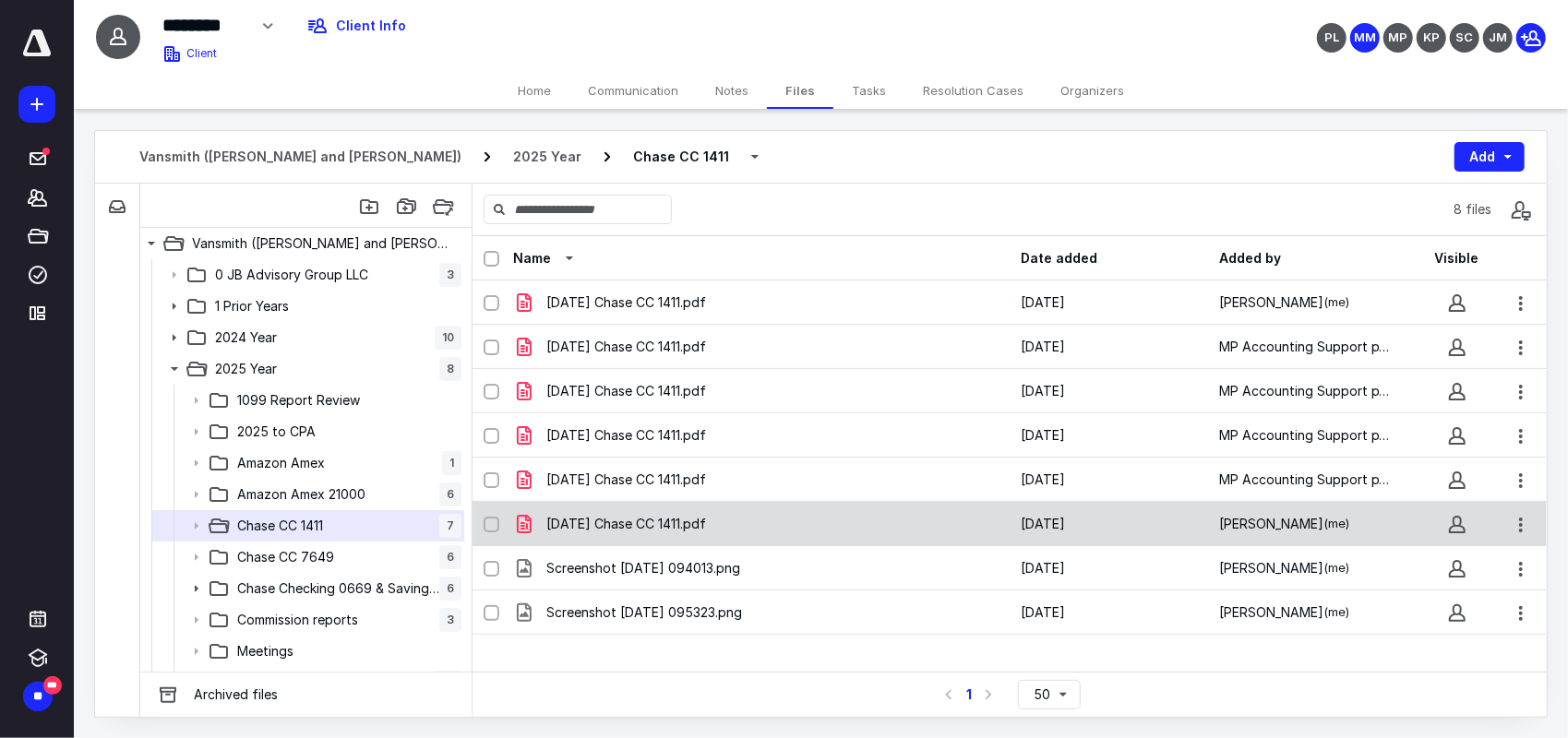 click on "[DATE] Chase CC 1411.pdf" at bounding box center (626, 524) 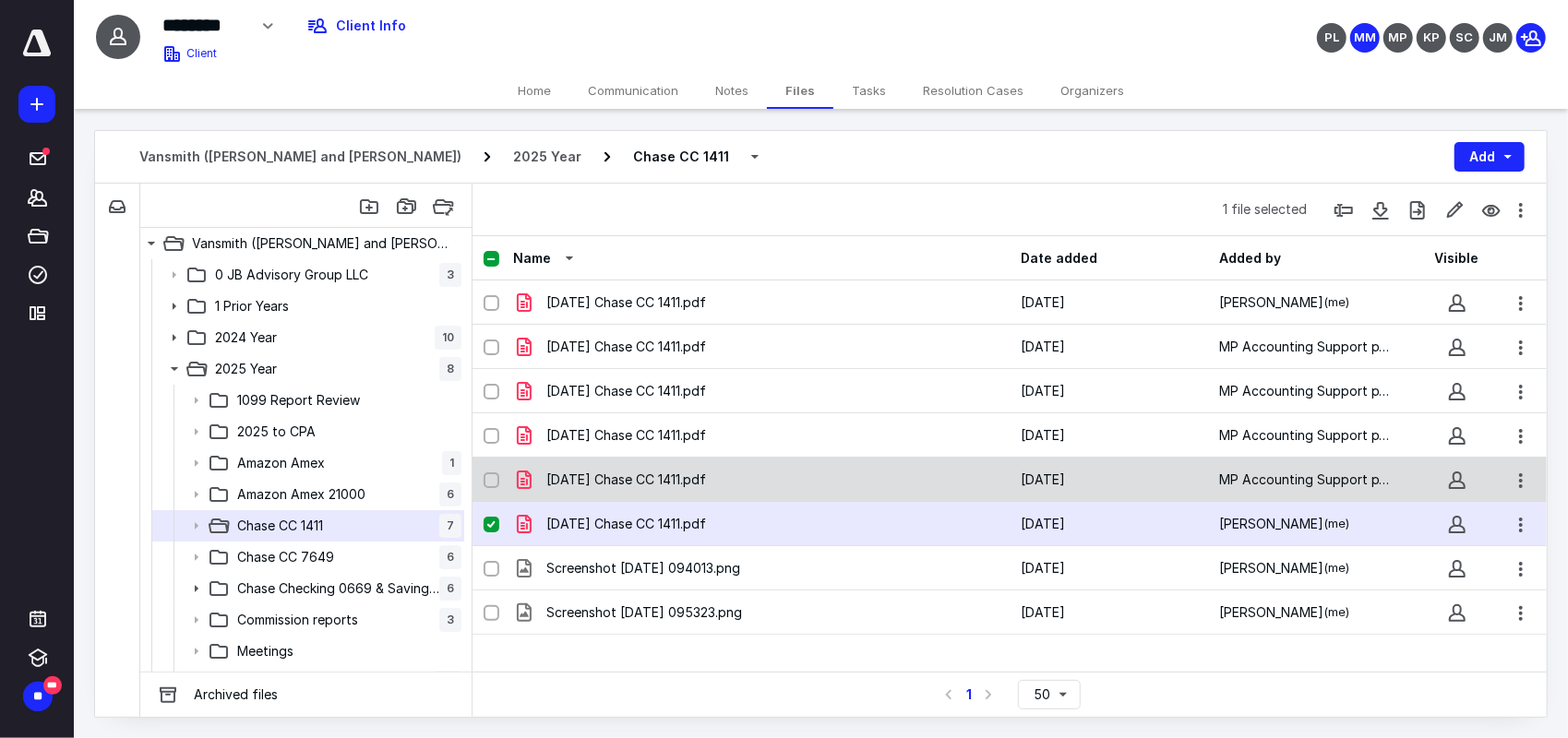 click on "[DATE] Chase CC 1411.pdf" at bounding box center [626, 480] 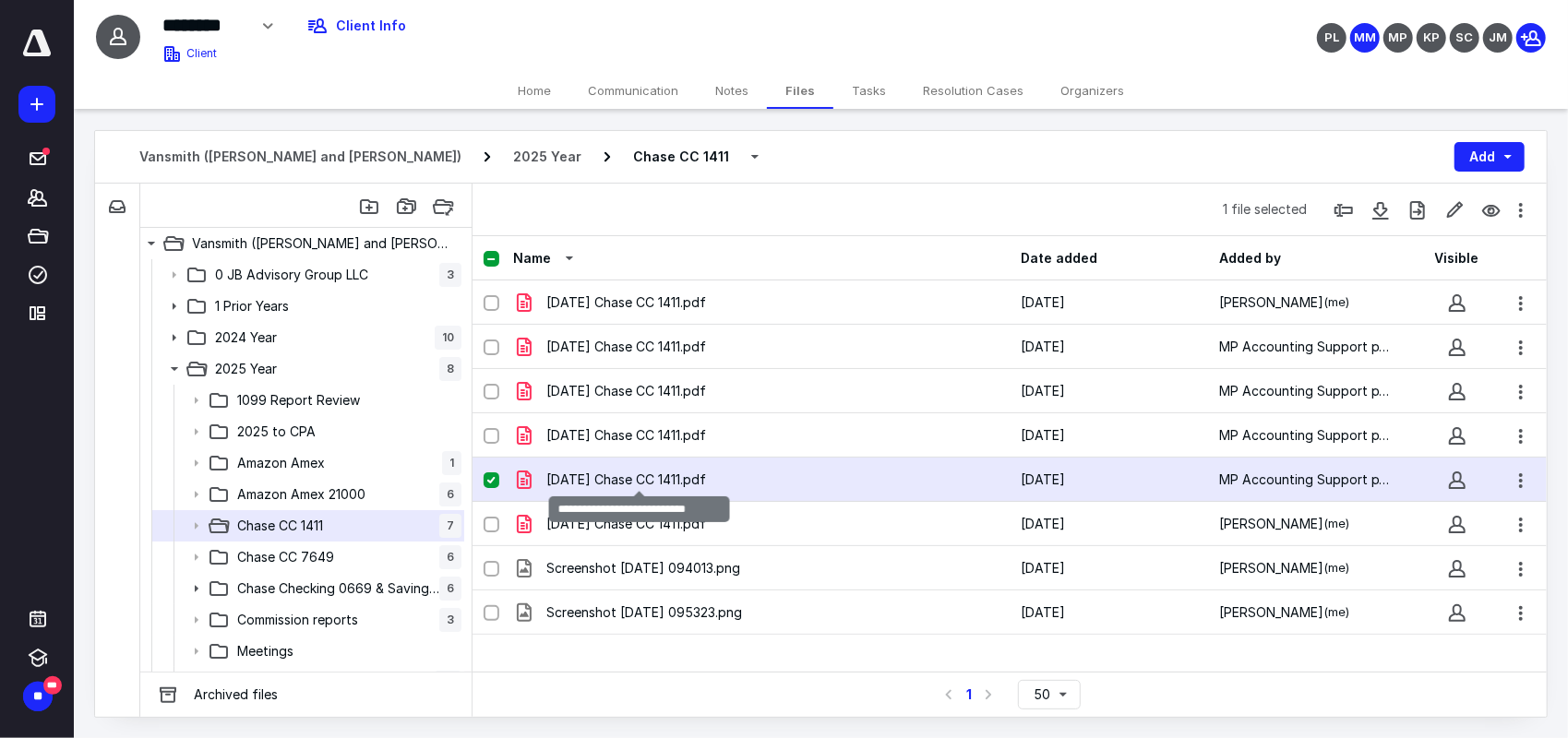 click on "[DATE] Chase CC 1411.pdf" at bounding box center (626, 480) 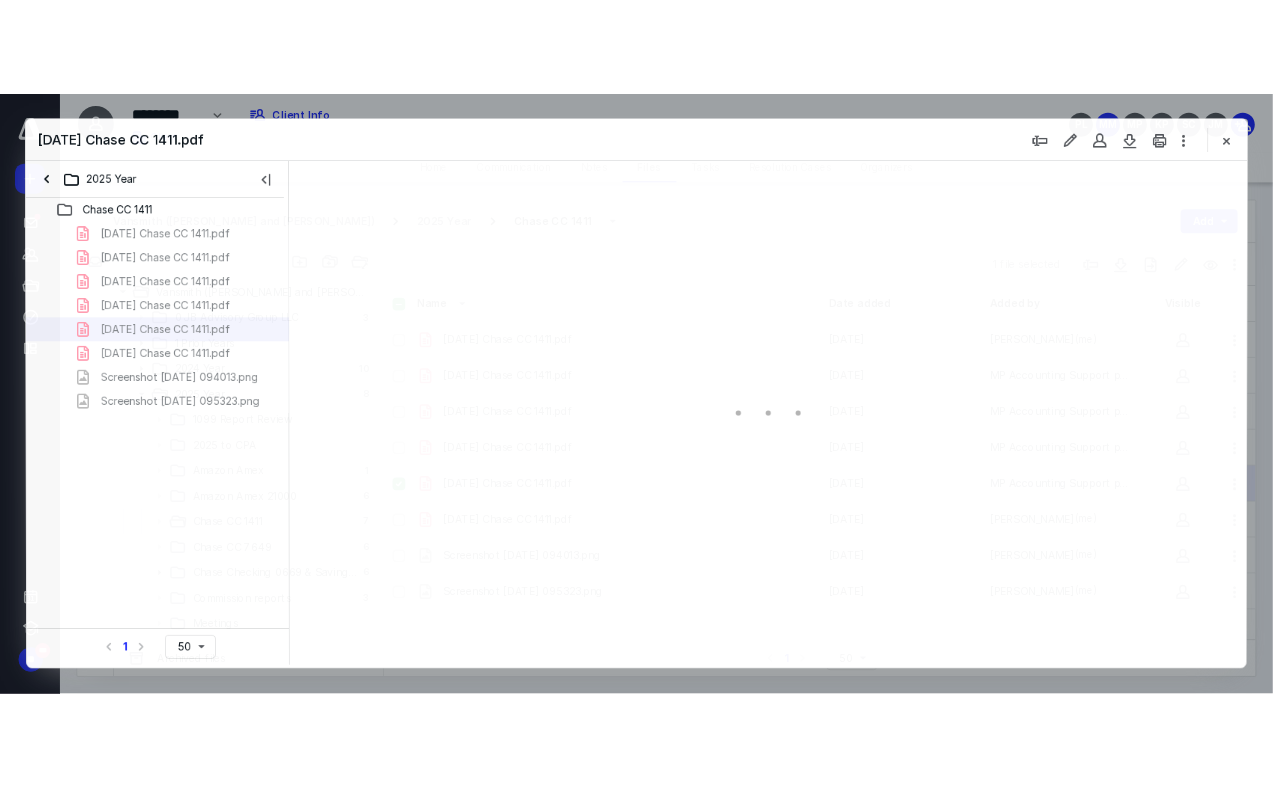 scroll, scrollTop: 0, scrollLeft: 0, axis: both 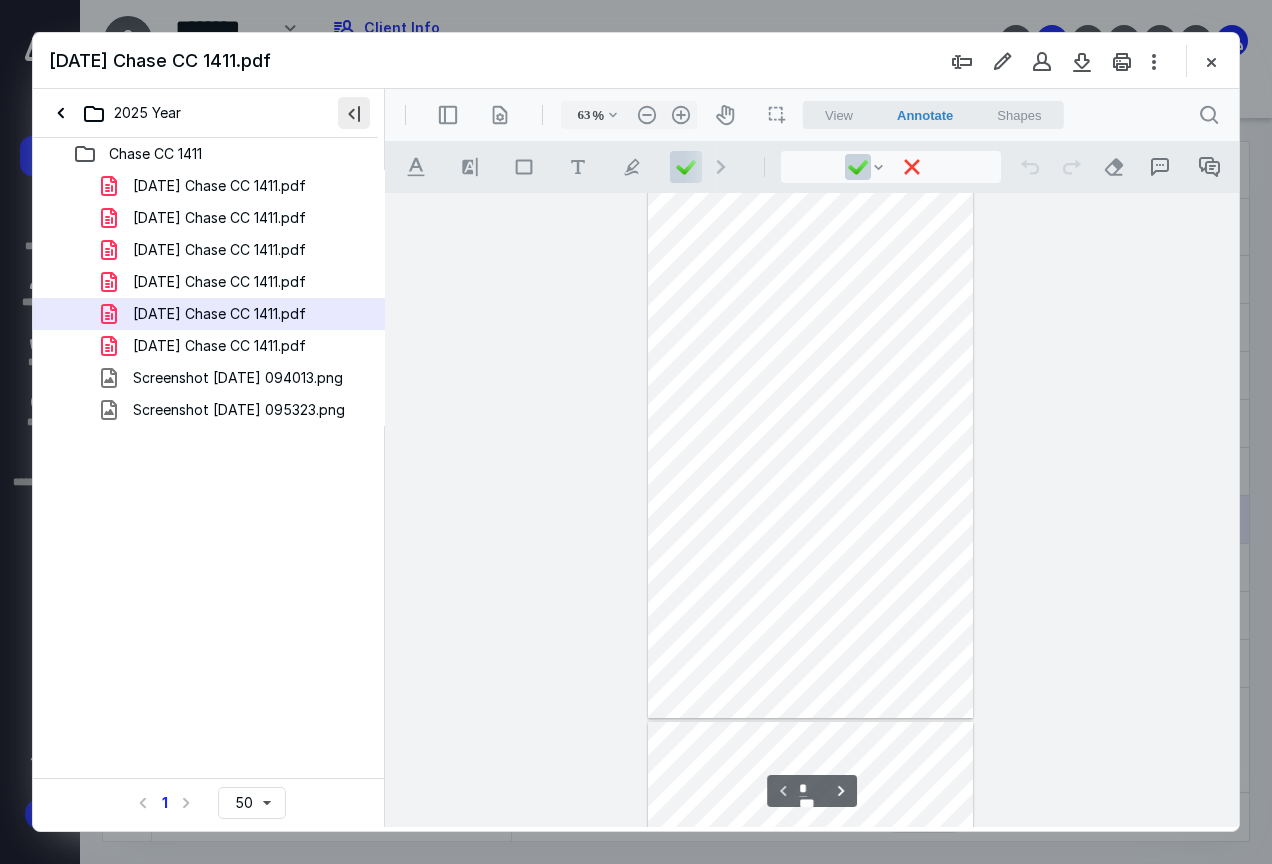 click at bounding box center (354, 113) 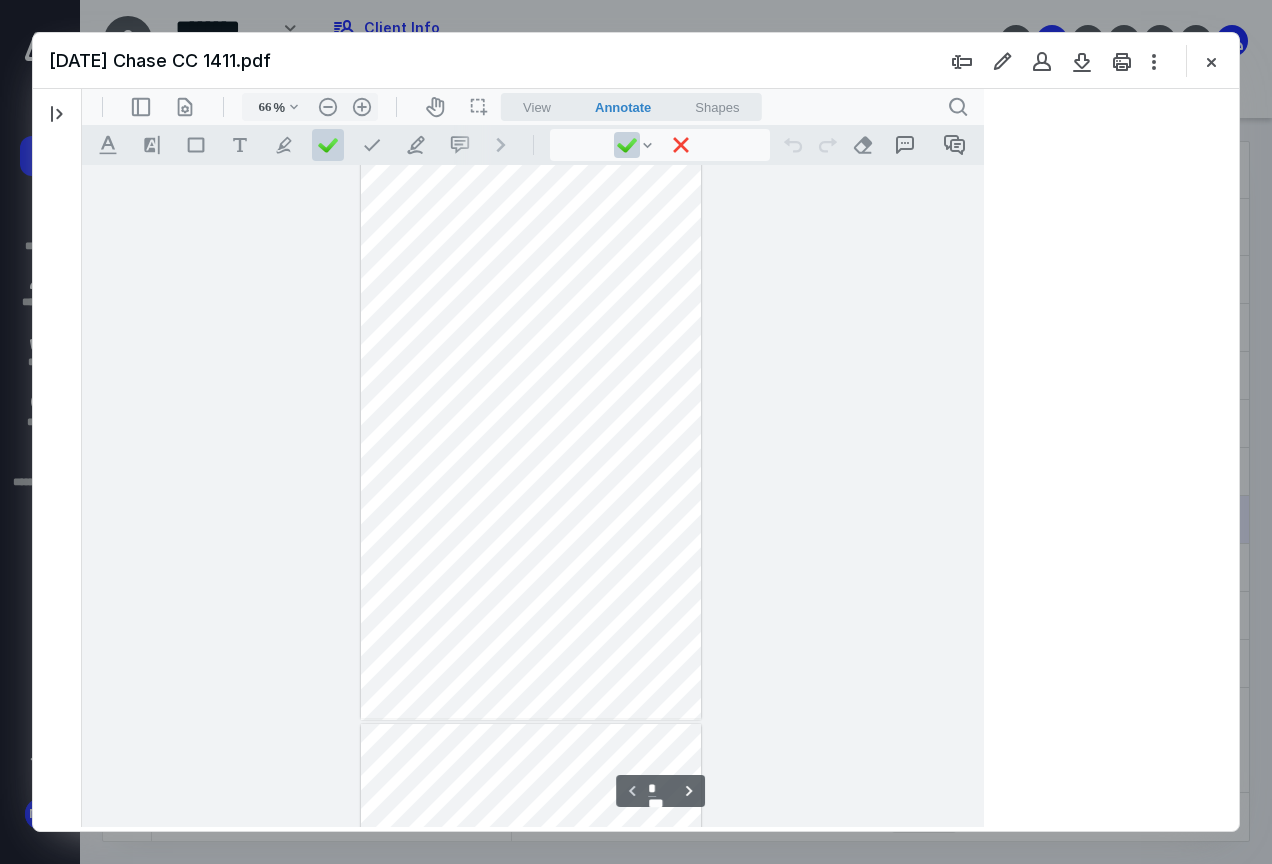 scroll, scrollTop: 79, scrollLeft: 0, axis: vertical 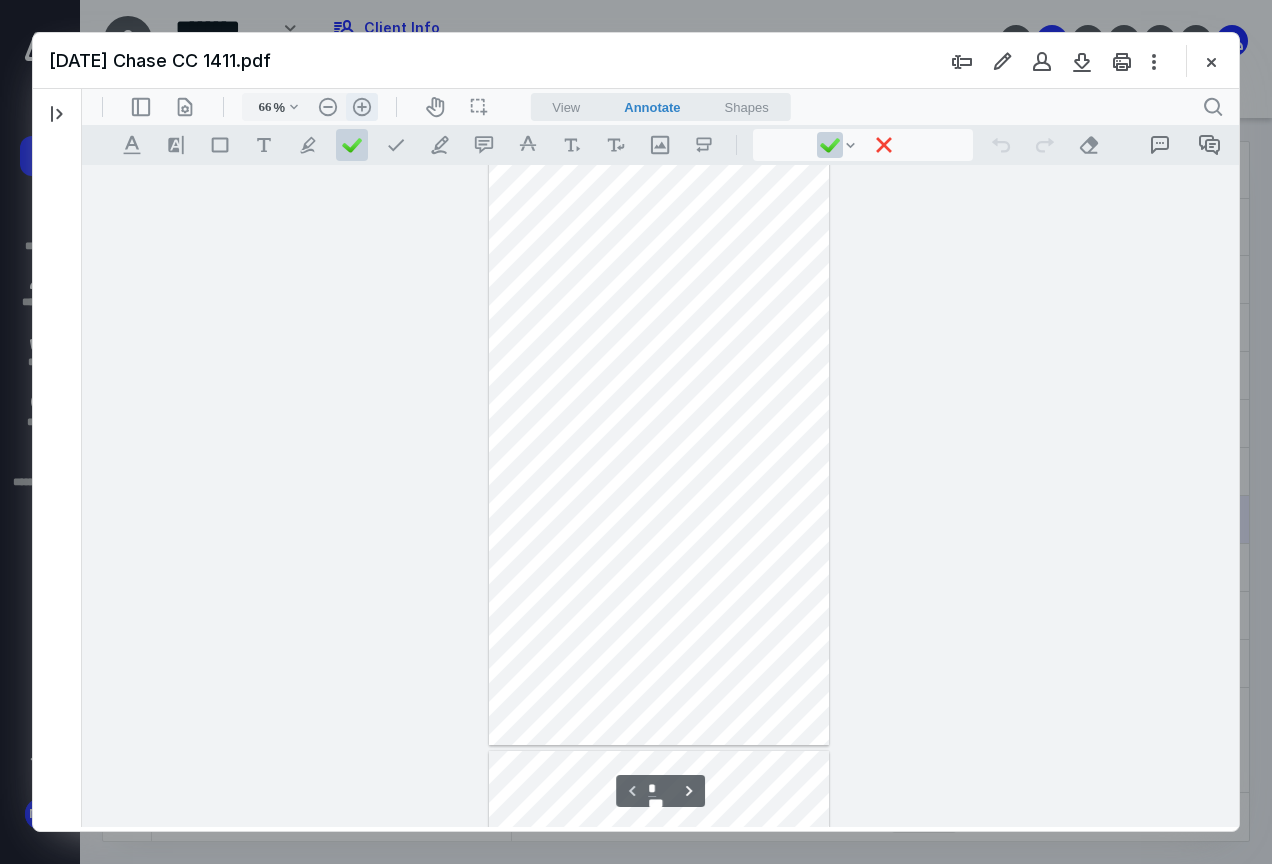 click on ".cls-1{fill:#abb0c4;} icon - header - zoom - in - line" at bounding box center [362, 107] 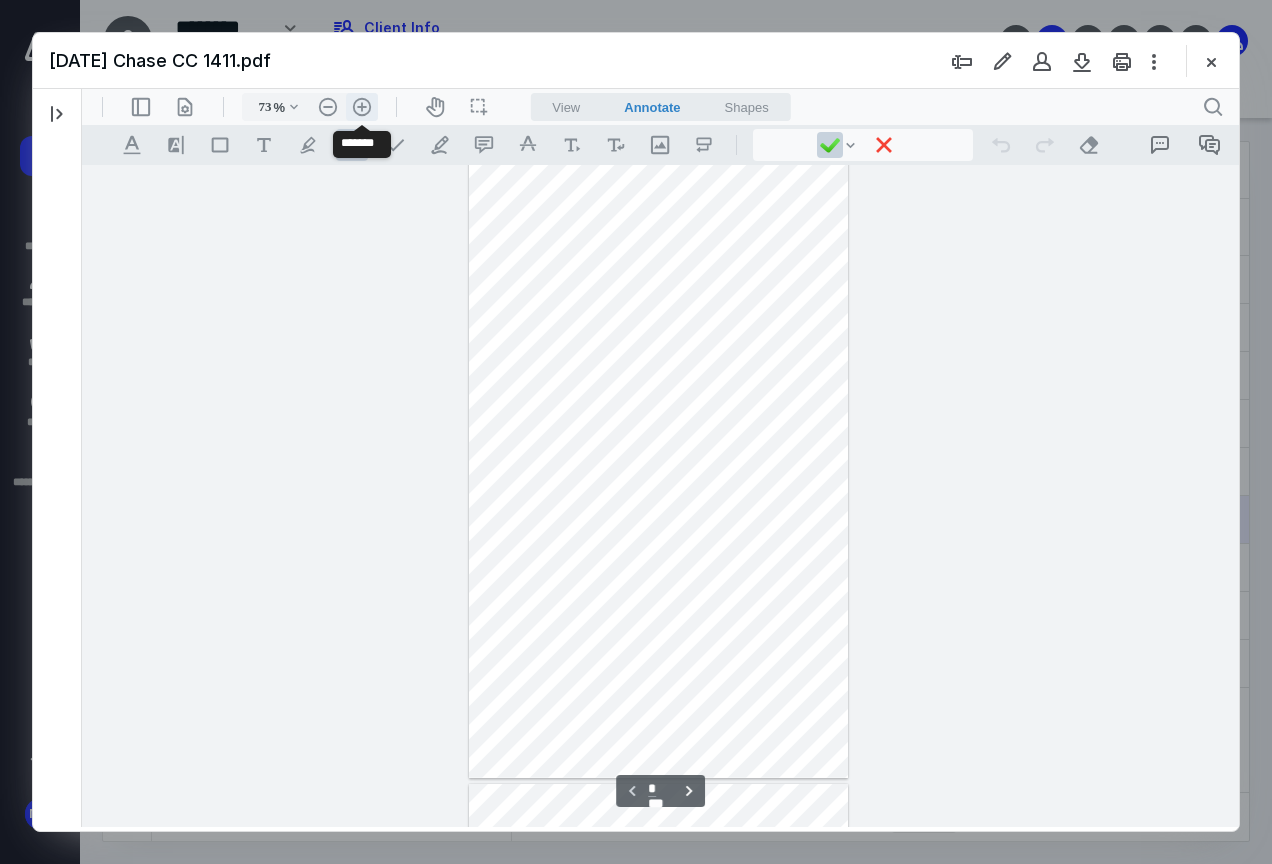 click on ".cls-1{fill:#abb0c4;} icon - header - zoom - in - line" at bounding box center [362, 107] 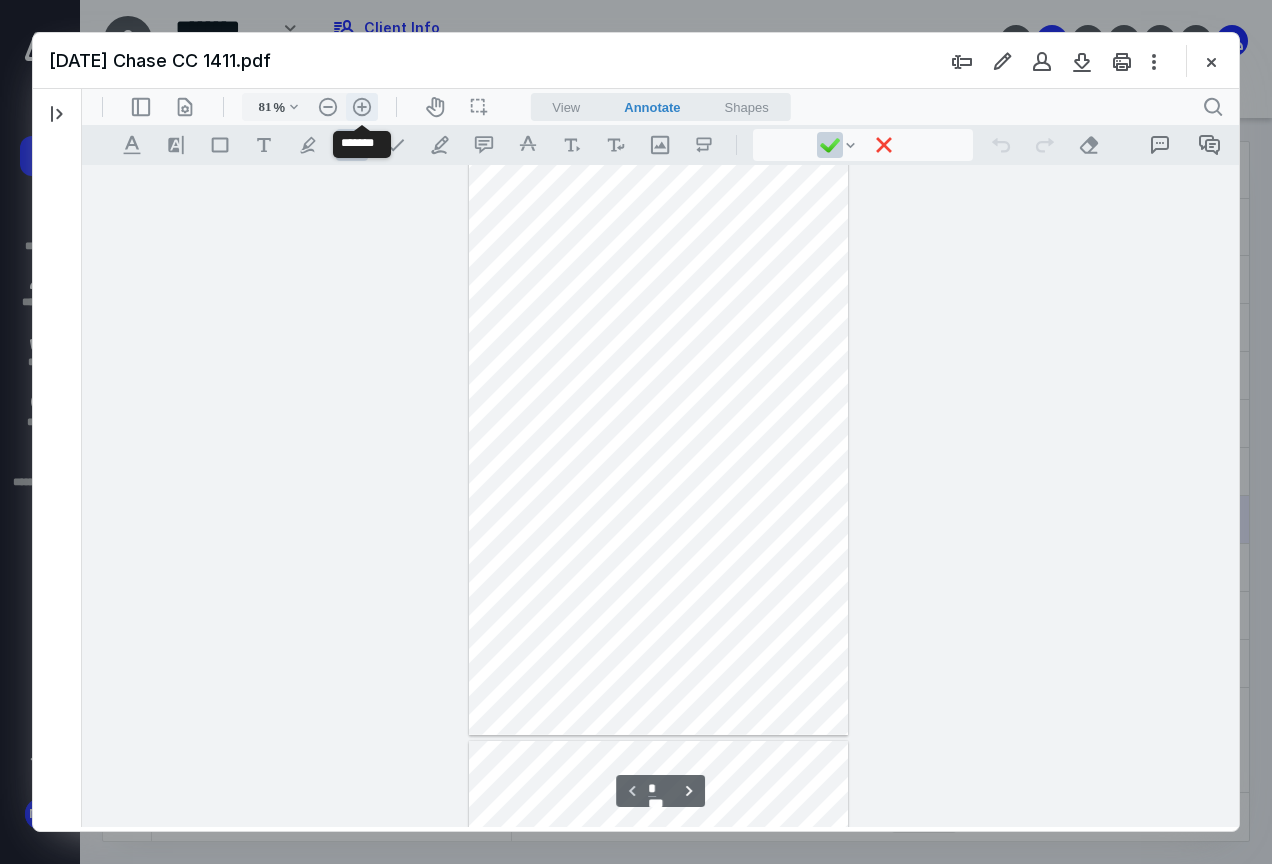 click on ".cls-1{fill:#abb0c4;} icon - header - zoom - in - line" at bounding box center [362, 107] 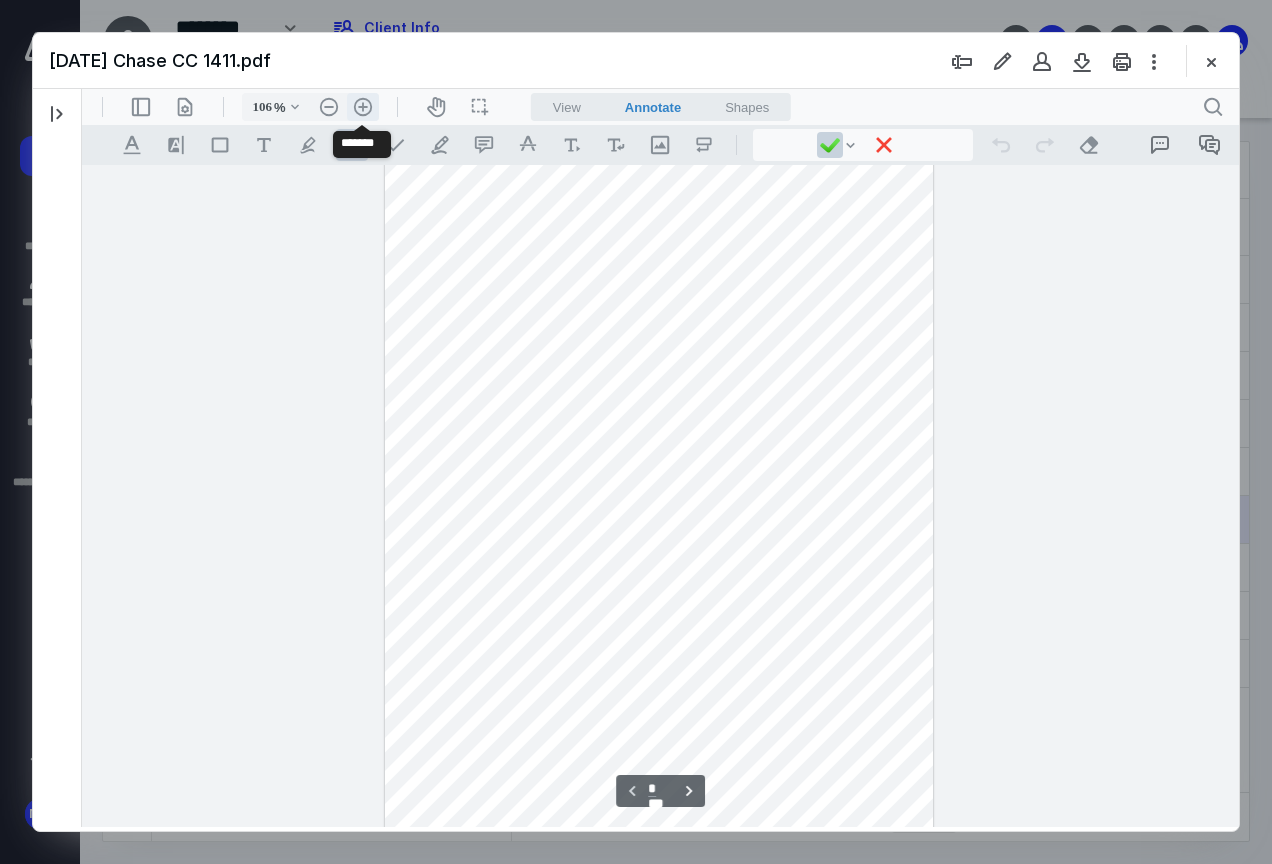 click on ".cls-1{fill:#abb0c4;} icon - header - zoom - in - line" at bounding box center [363, 107] 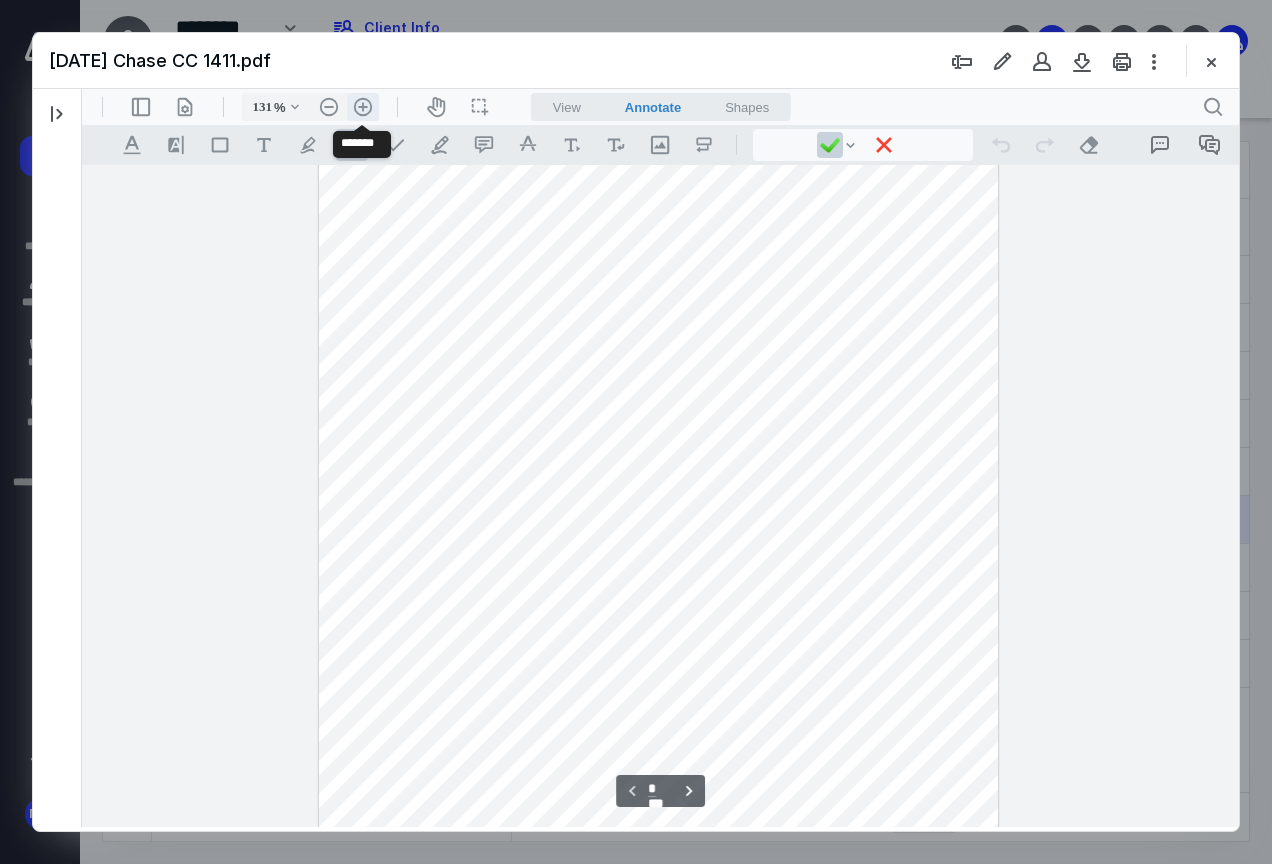 click on ".cls-1{fill:#abb0c4;} icon - header - zoom - in - line" at bounding box center (363, 107) 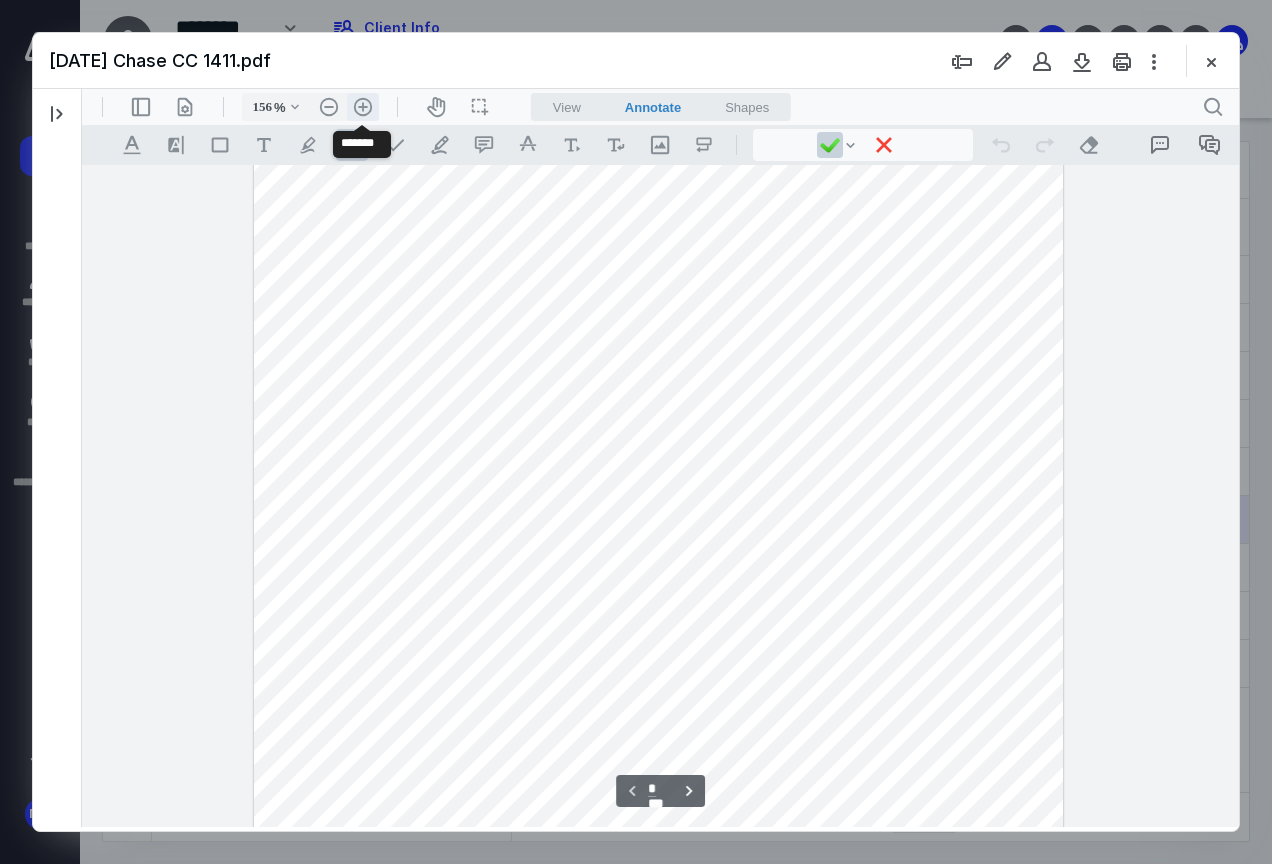 click on ".cls-1{fill:#abb0c4;} icon - header - zoom - in - line" at bounding box center (363, 107) 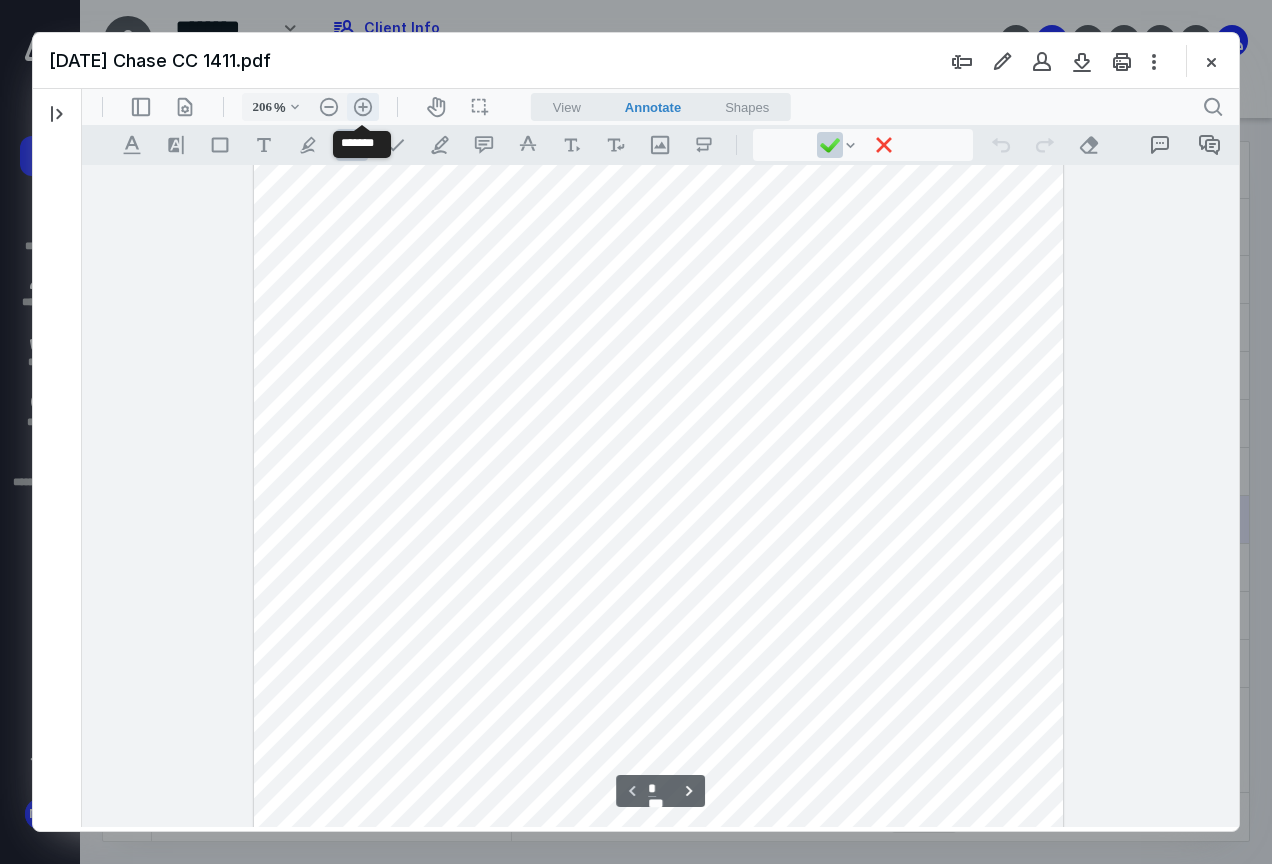 scroll, scrollTop: 880, scrollLeft: 0, axis: vertical 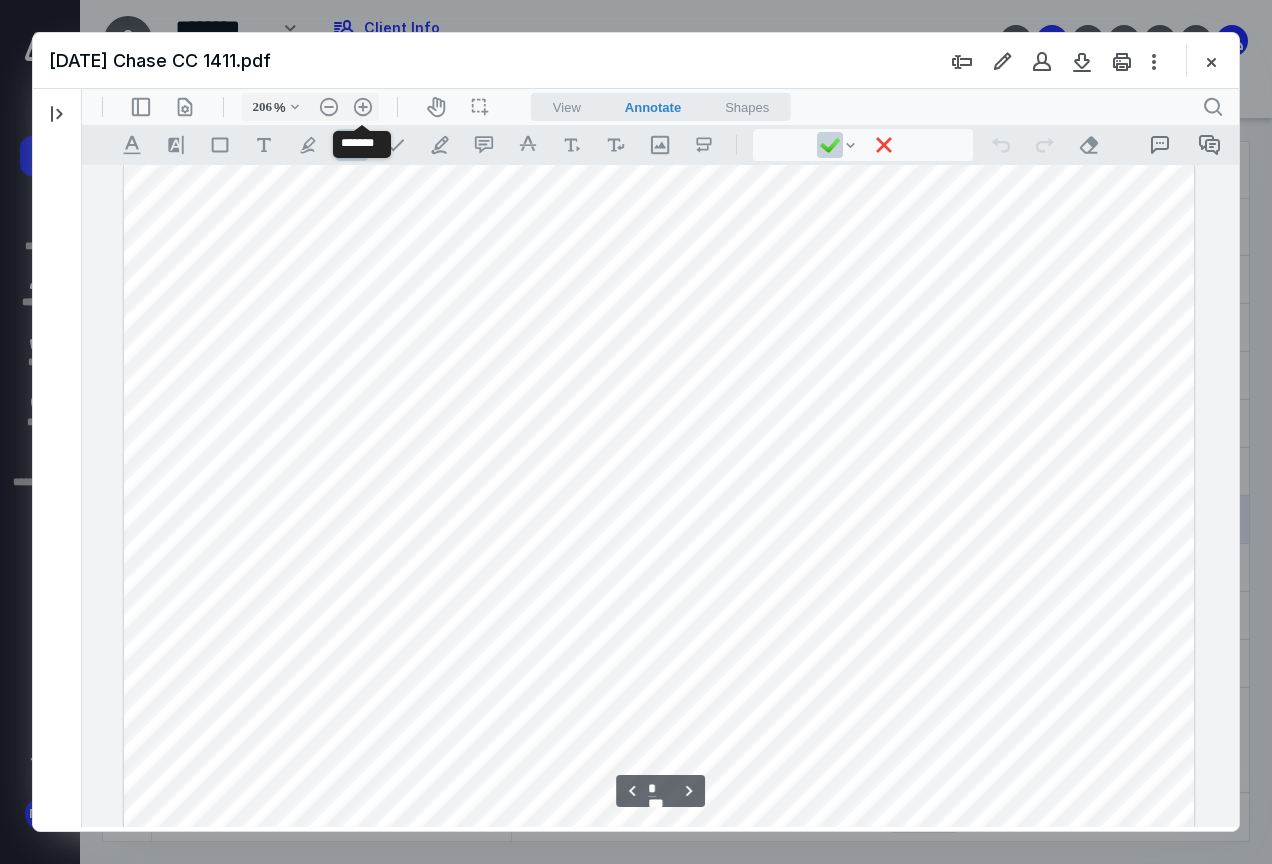 drag, startPoint x: 1233, startPoint y: 207, endPoint x: 1321, endPoint y: 512, distance: 317.44135 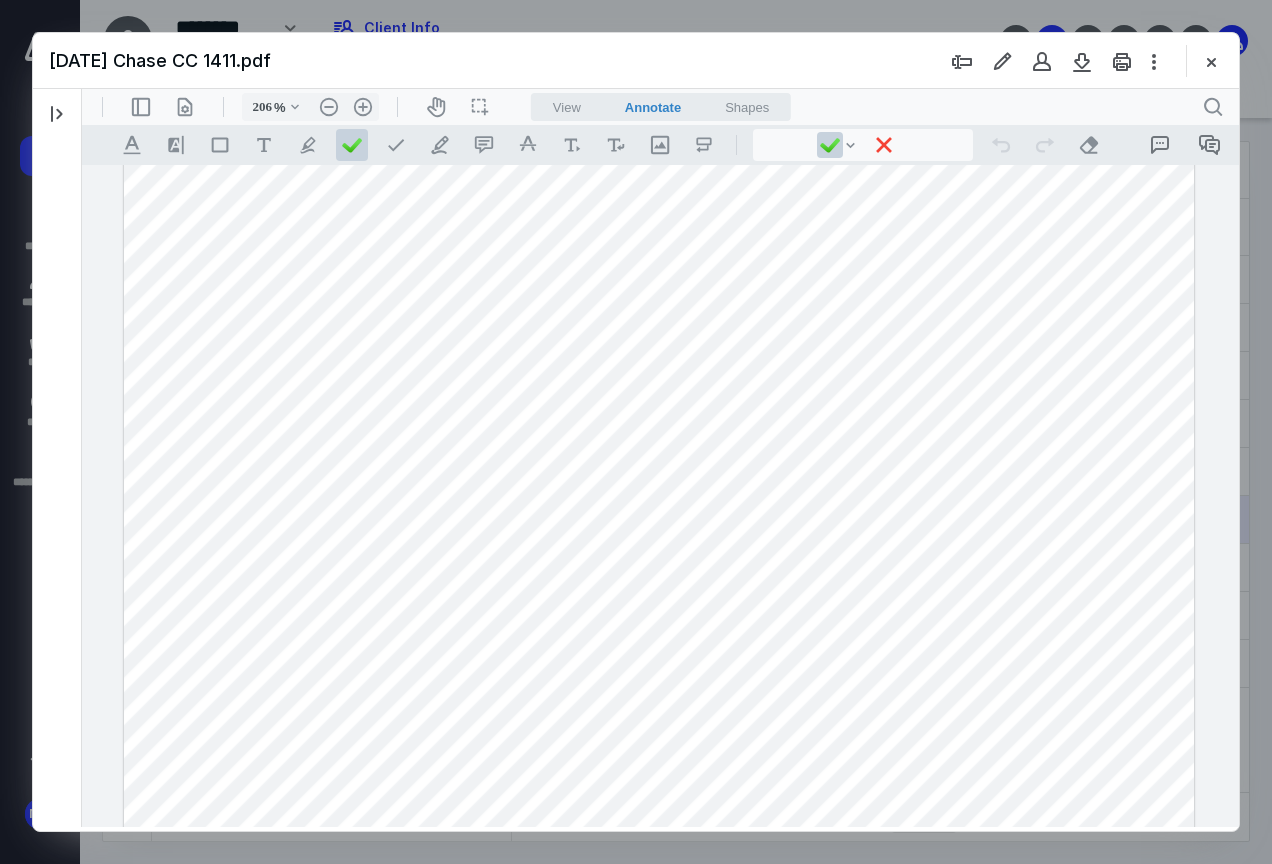 click at bounding box center (659, 804) 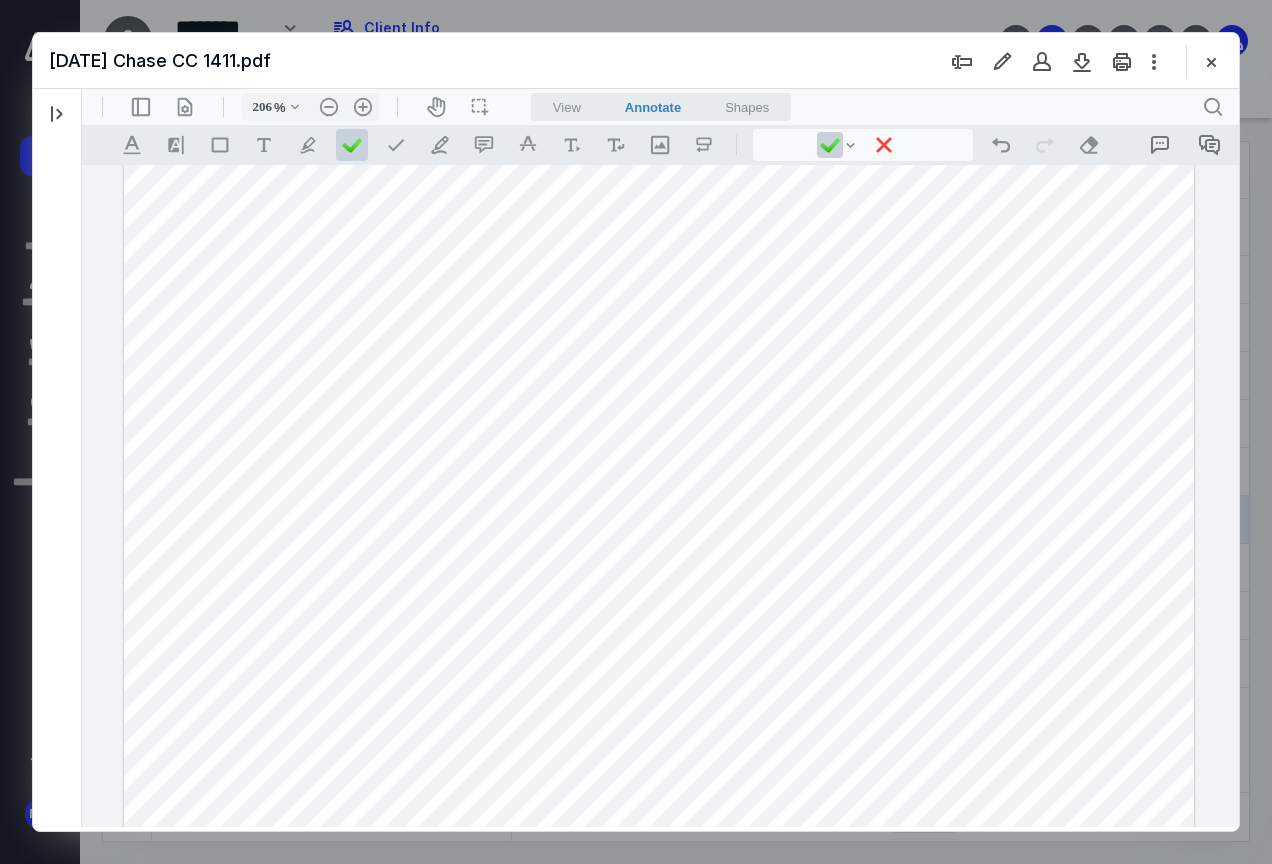 click at bounding box center (659, 804) 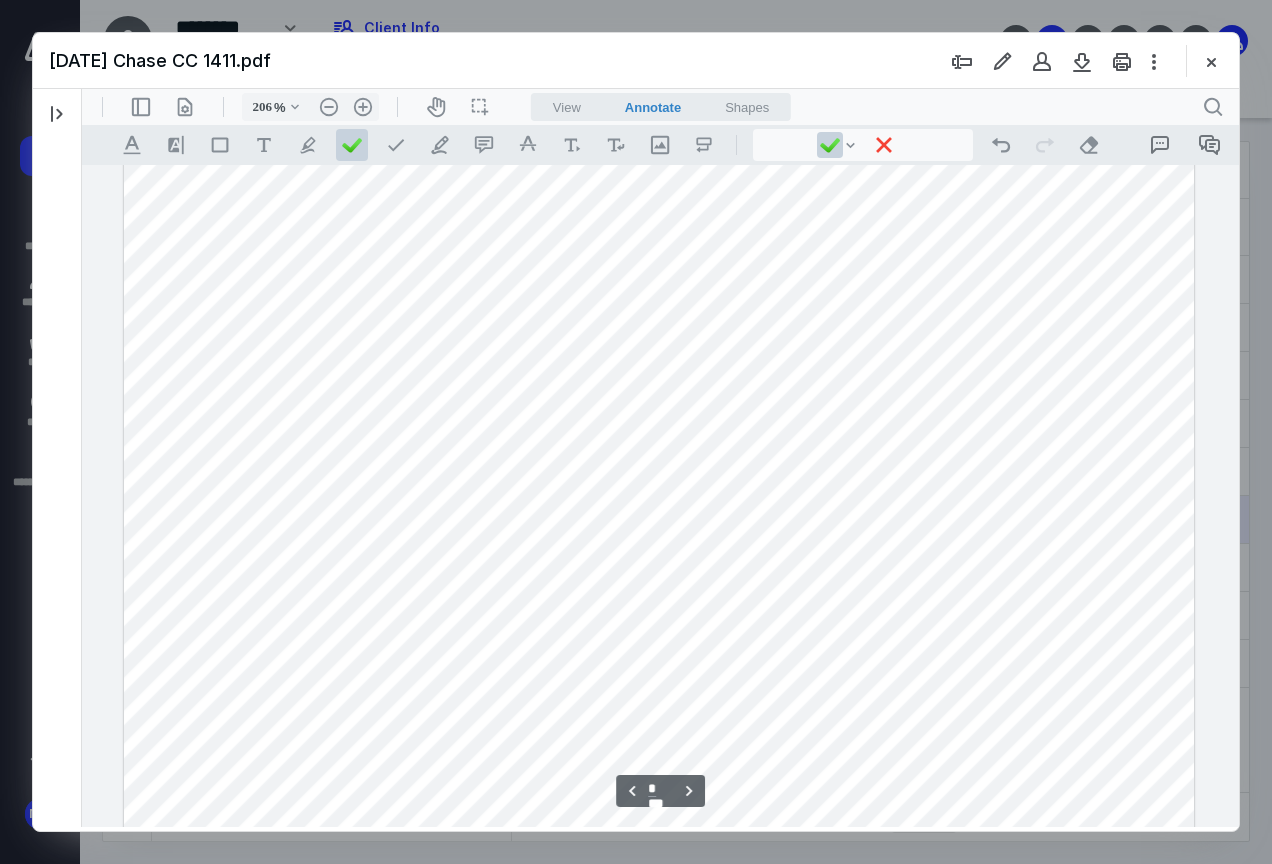 scroll, scrollTop: 4851, scrollLeft: 0, axis: vertical 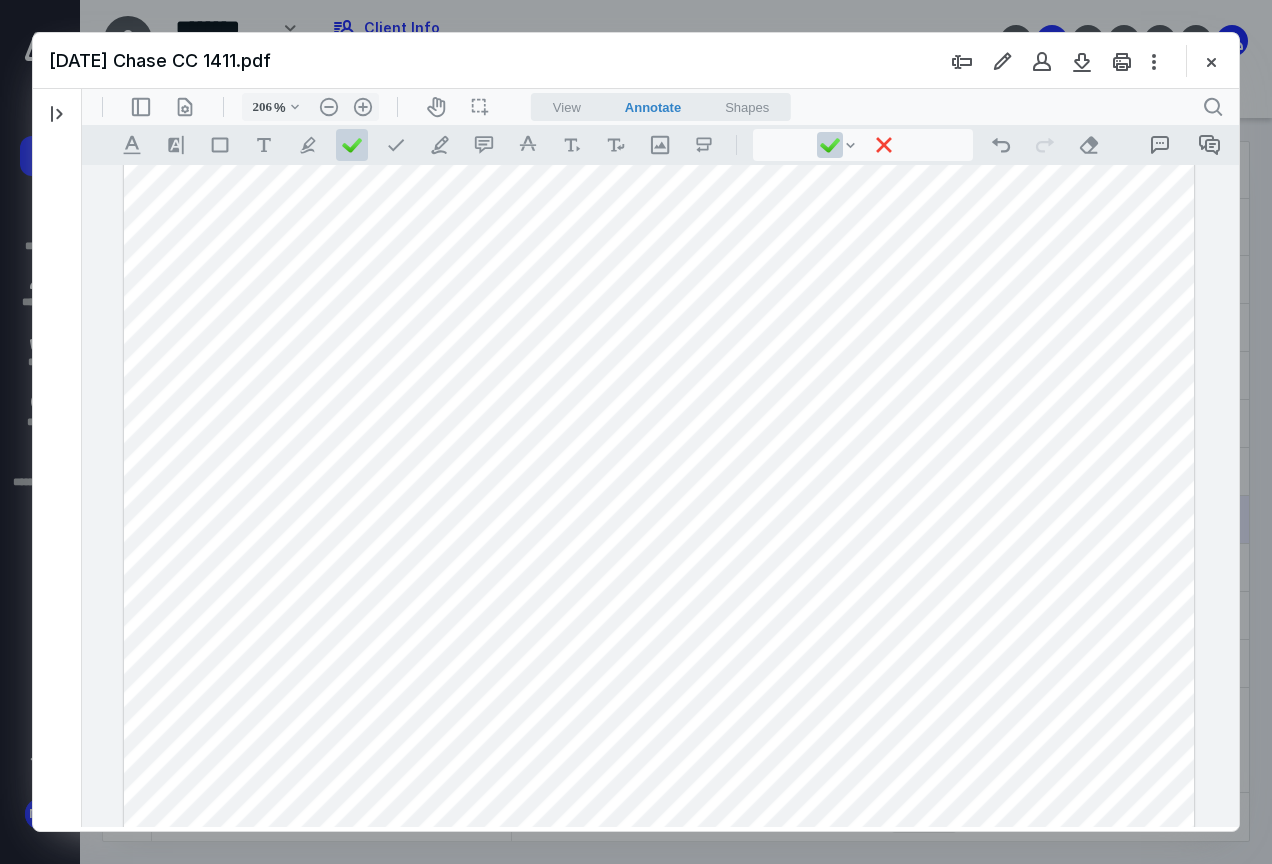 drag, startPoint x: 1101, startPoint y: 419, endPoint x: 1329, endPoint y: 511, distance: 245.86176 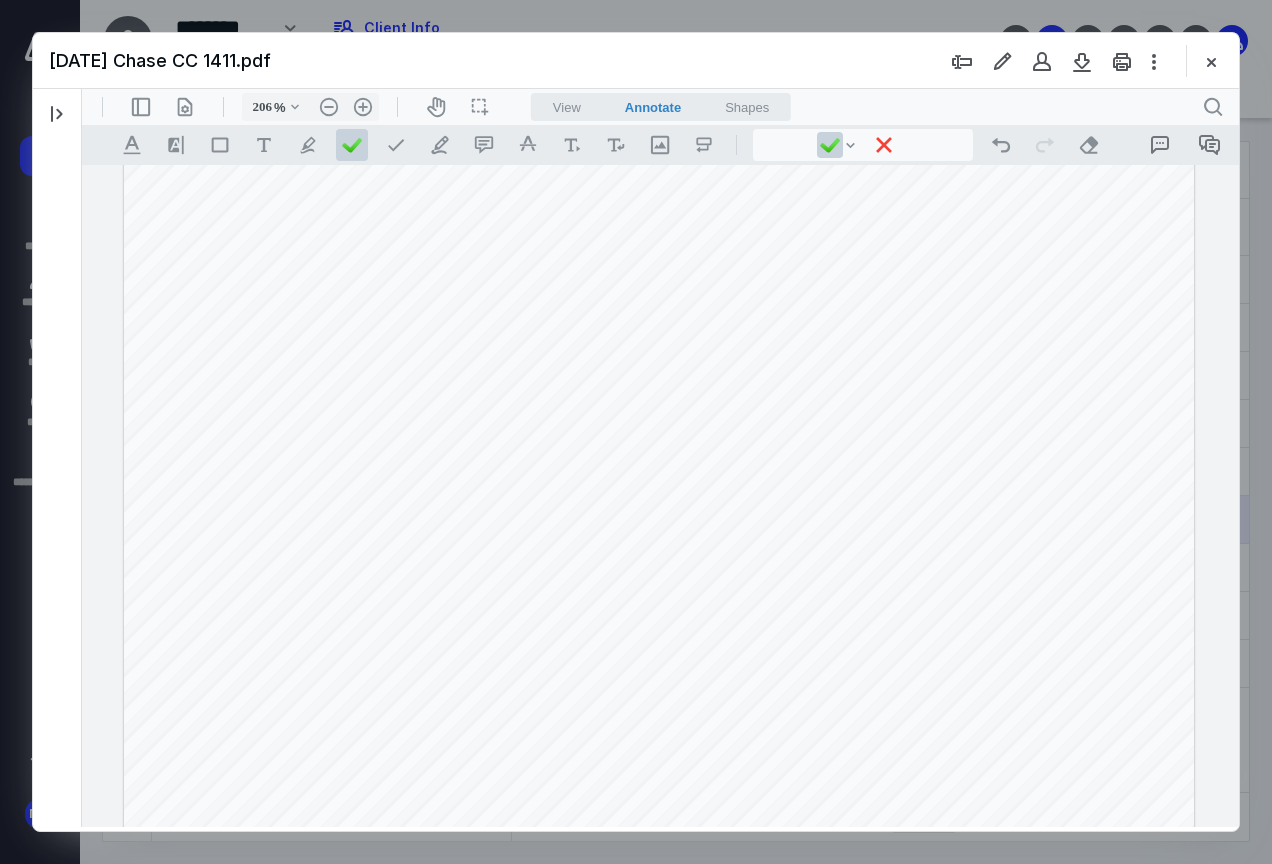 click at bounding box center (659, 522) 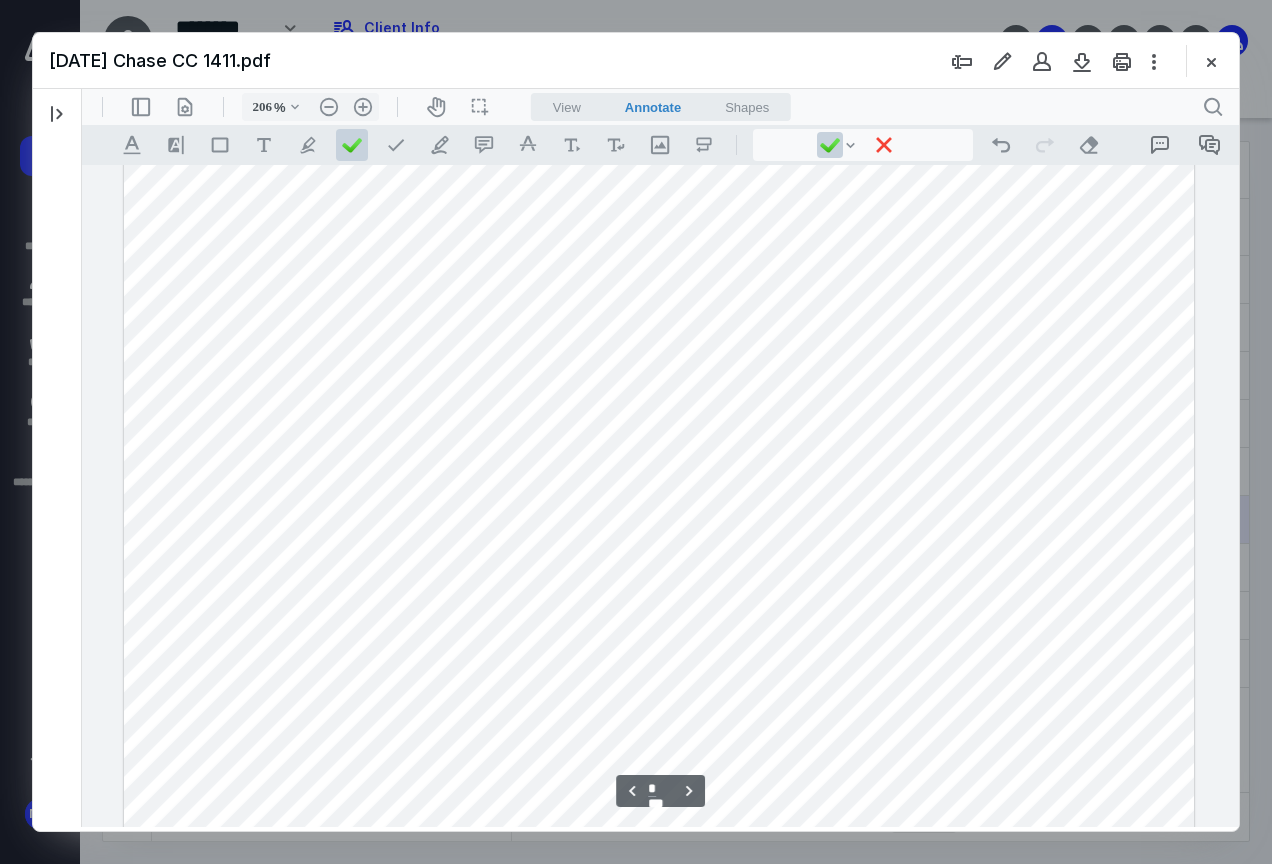 scroll, scrollTop: 5135, scrollLeft: 0, axis: vertical 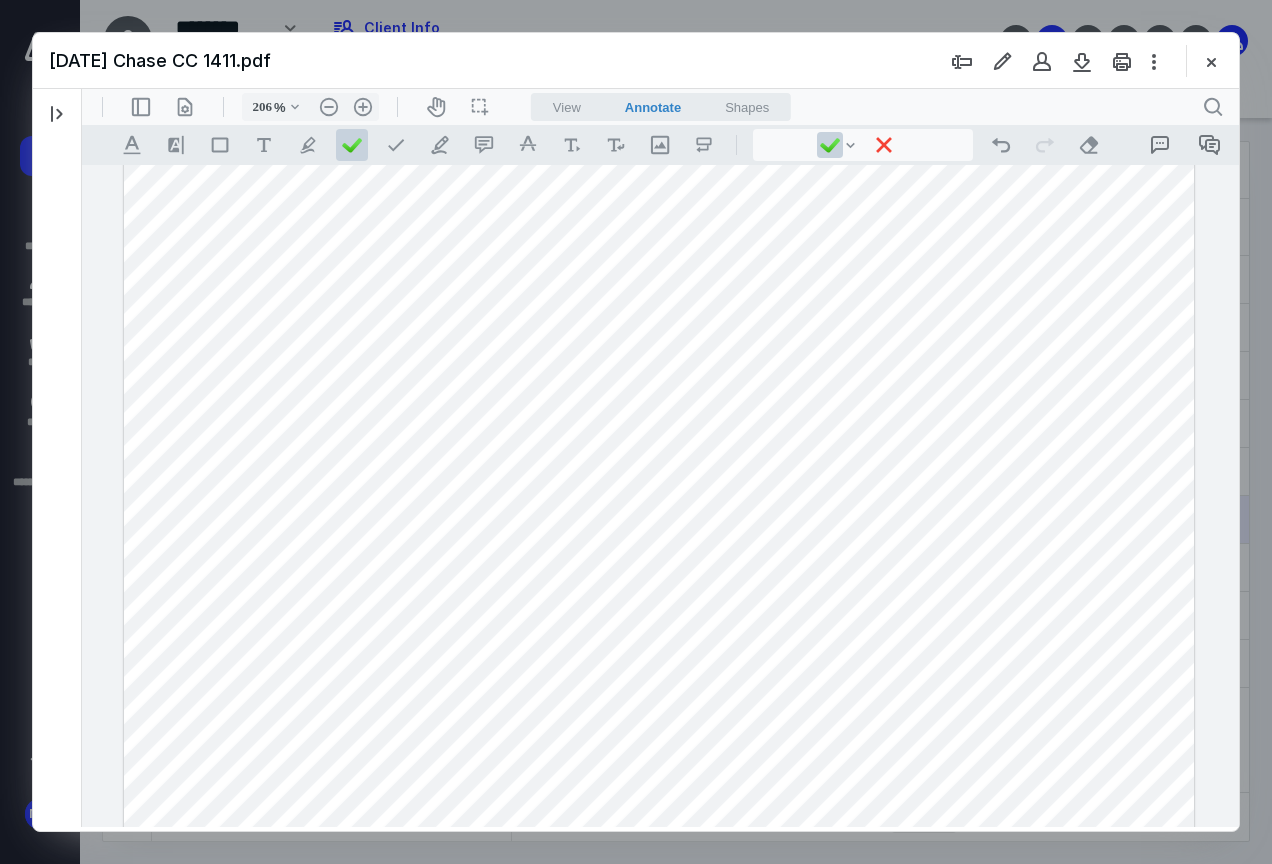 click at bounding box center [659, 238] 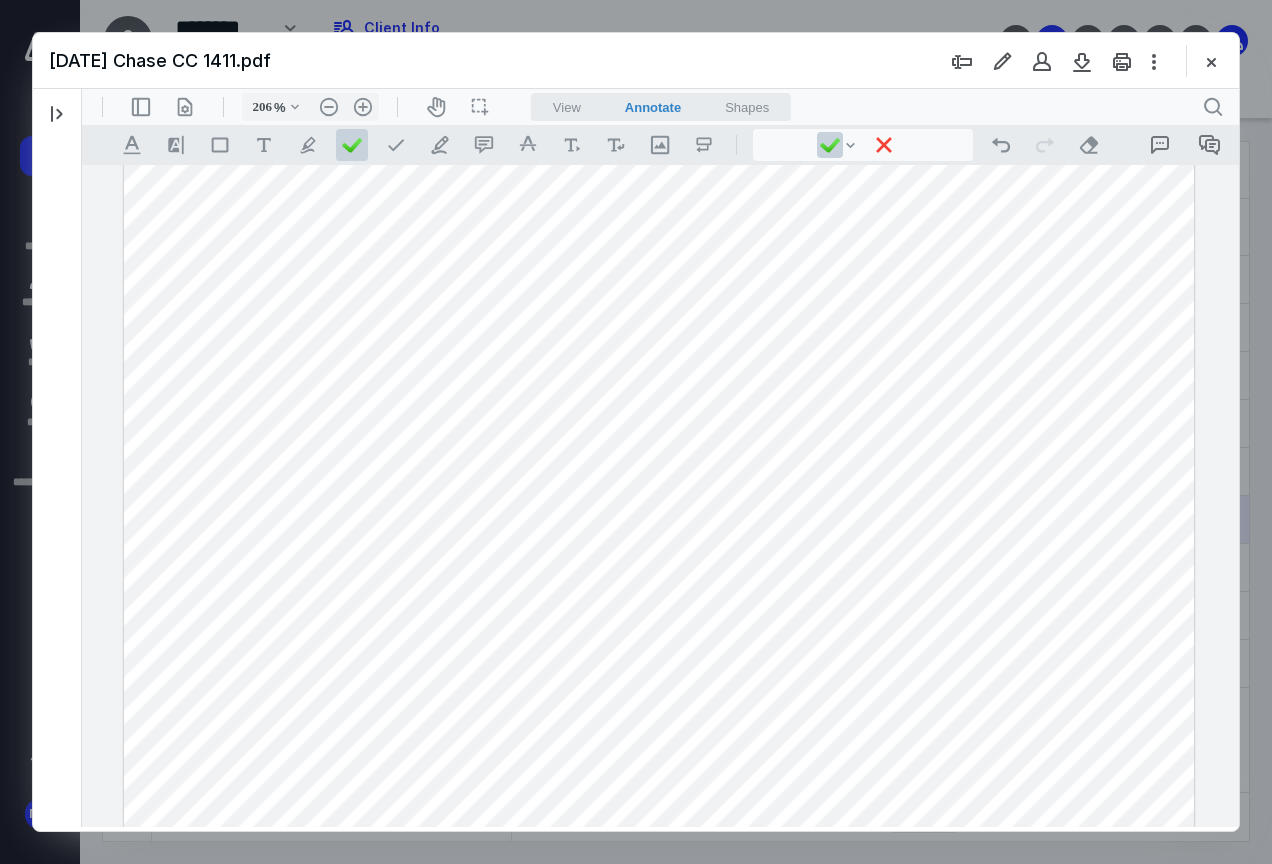 click at bounding box center [659, 238] 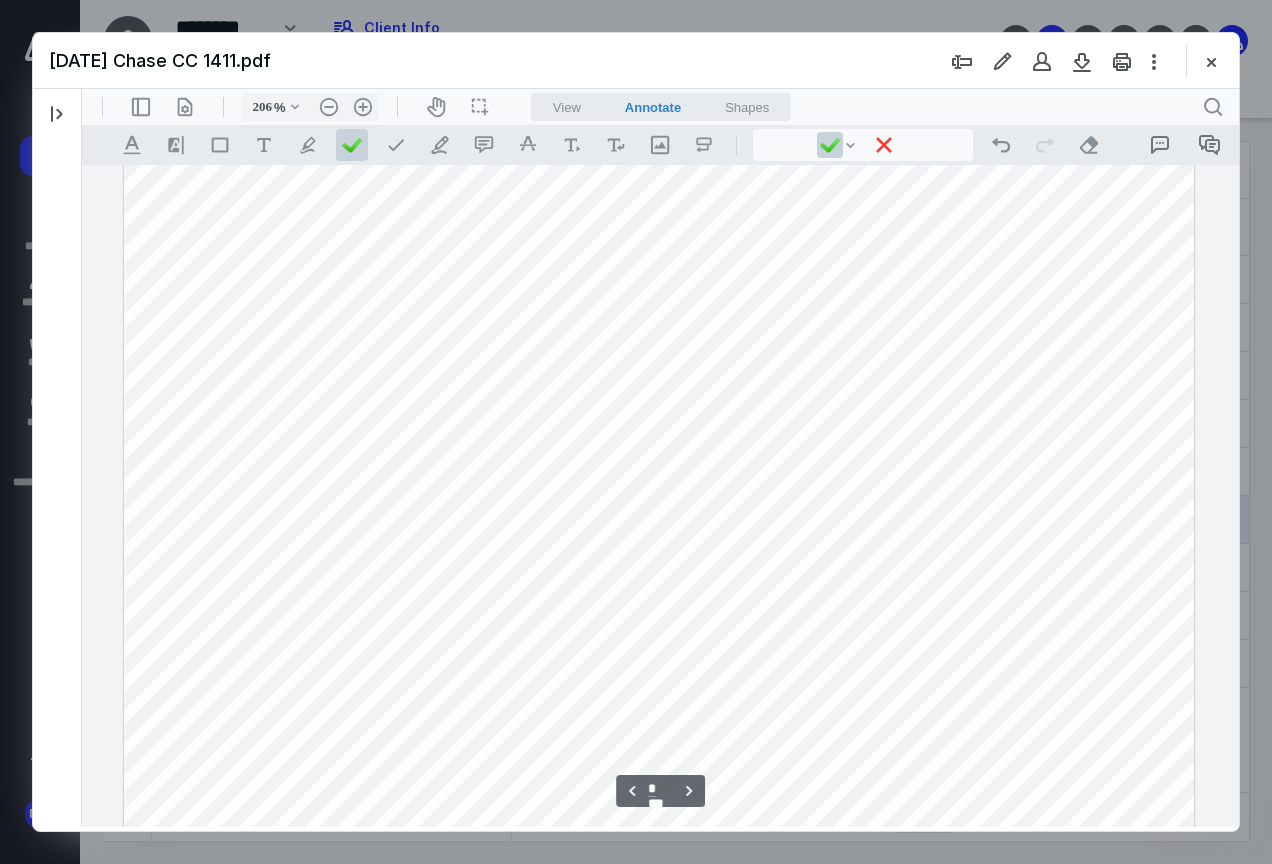 scroll, scrollTop: 5361, scrollLeft: 0, axis: vertical 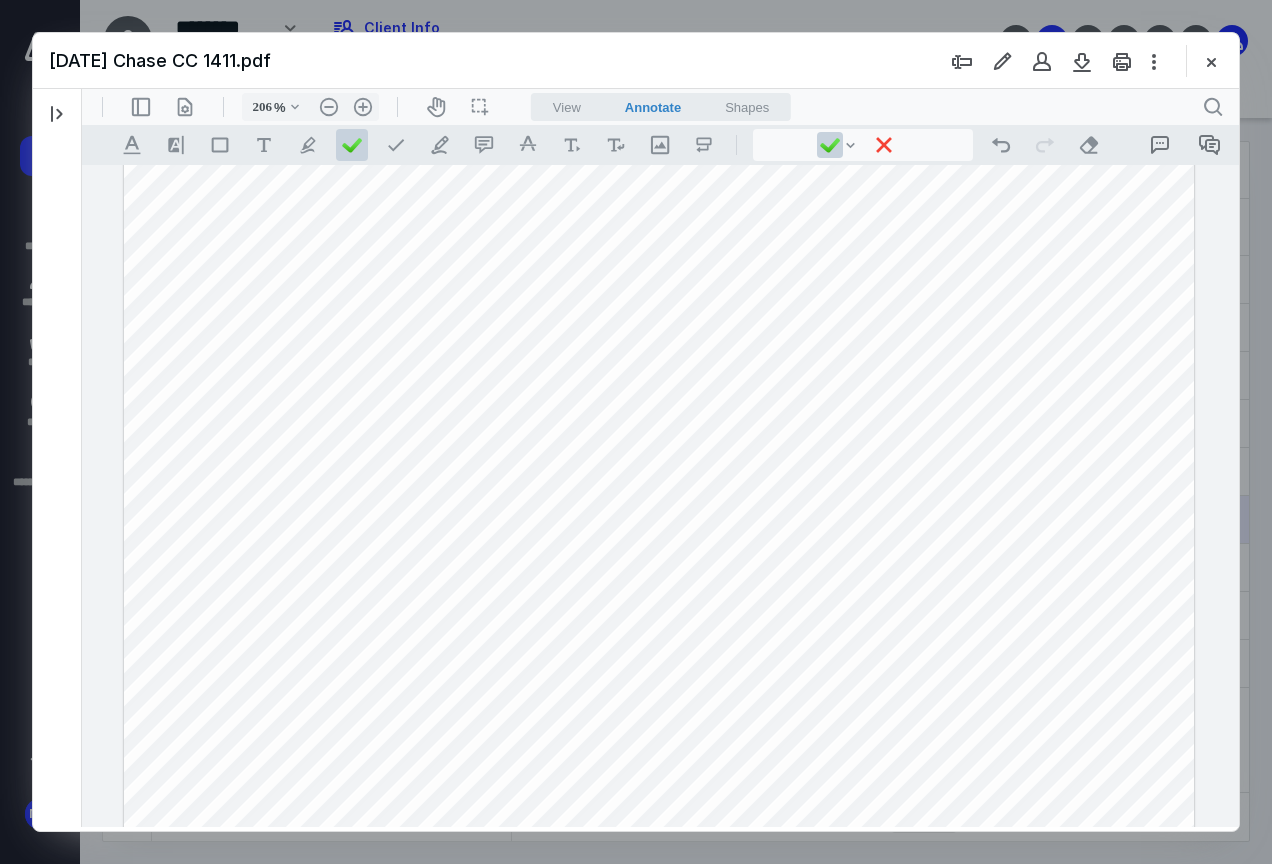drag, startPoint x: 1084, startPoint y: 385, endPoint x: 1227, endPoint y: 385, distance: 143 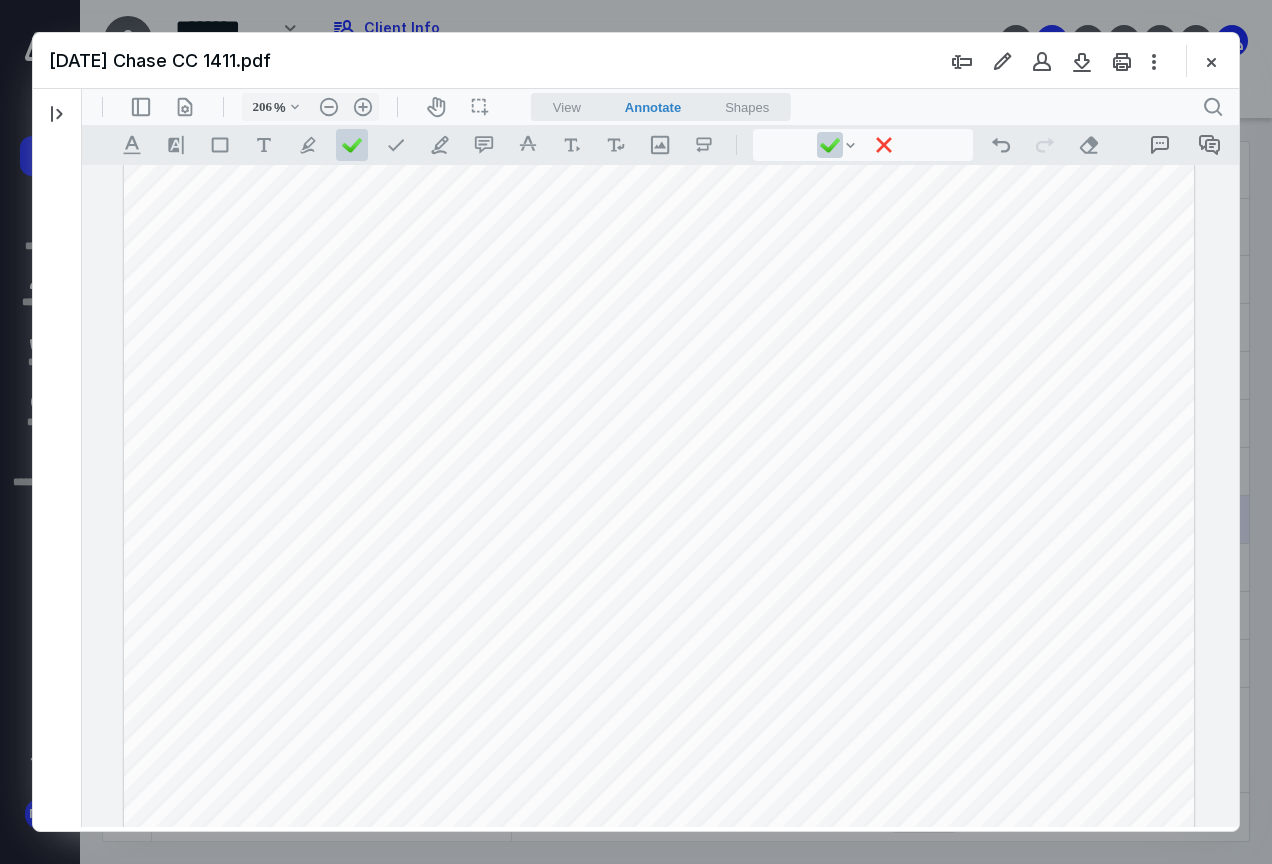 click at bounding box center (659, 12) 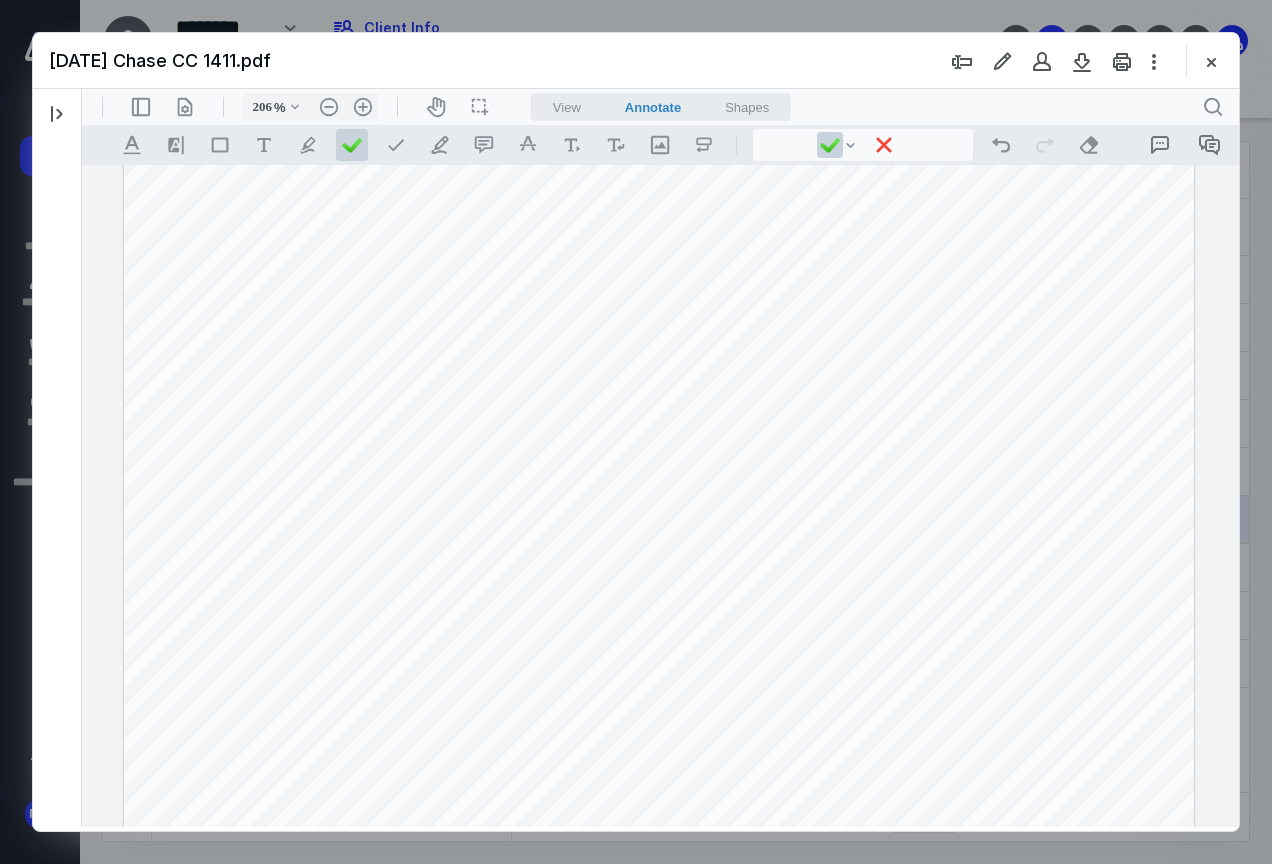 scroll, scrollTop: 5512, scrollLeft: 0, axis: vertical 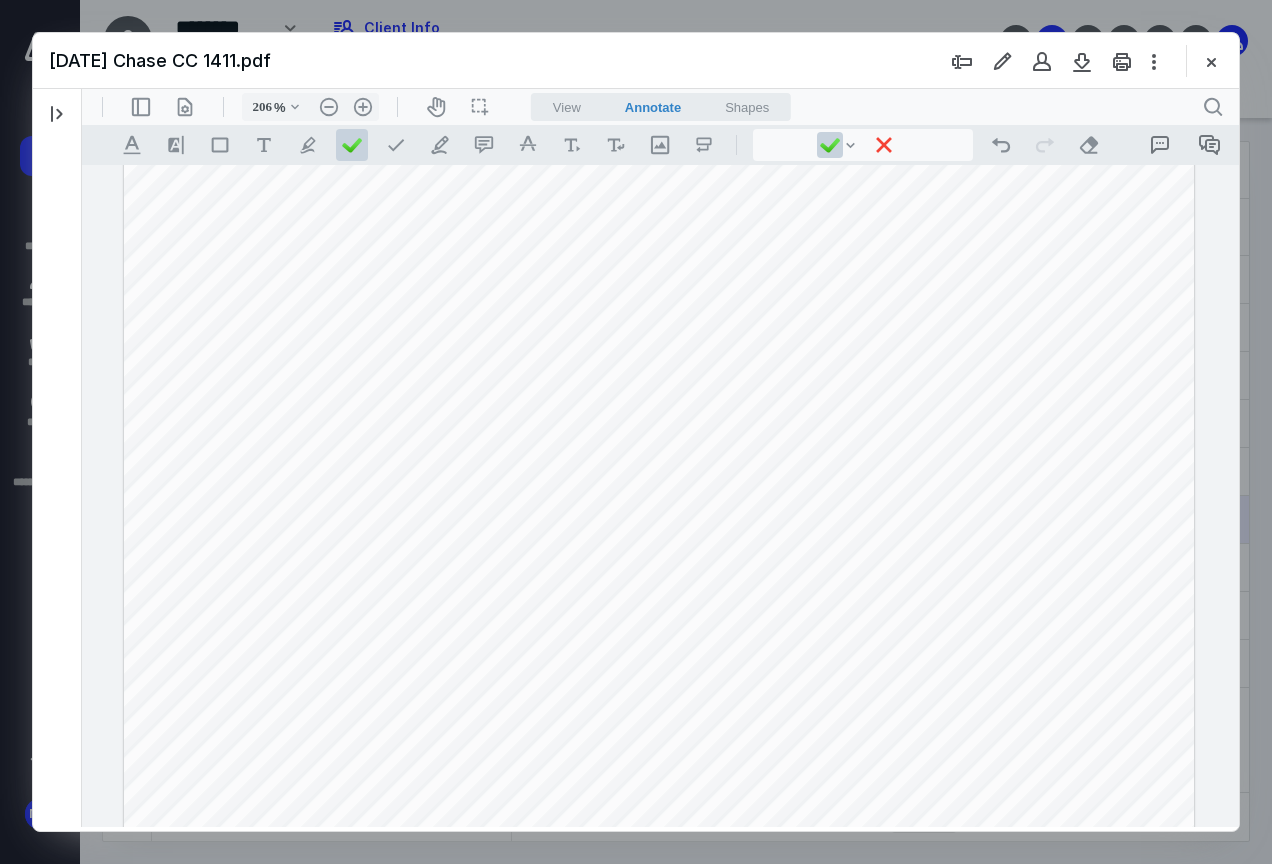drag, startPoint x: 1063, startPoint y: 393, endPoint x: 1353, endPoint y: 486, distance: 304.5472 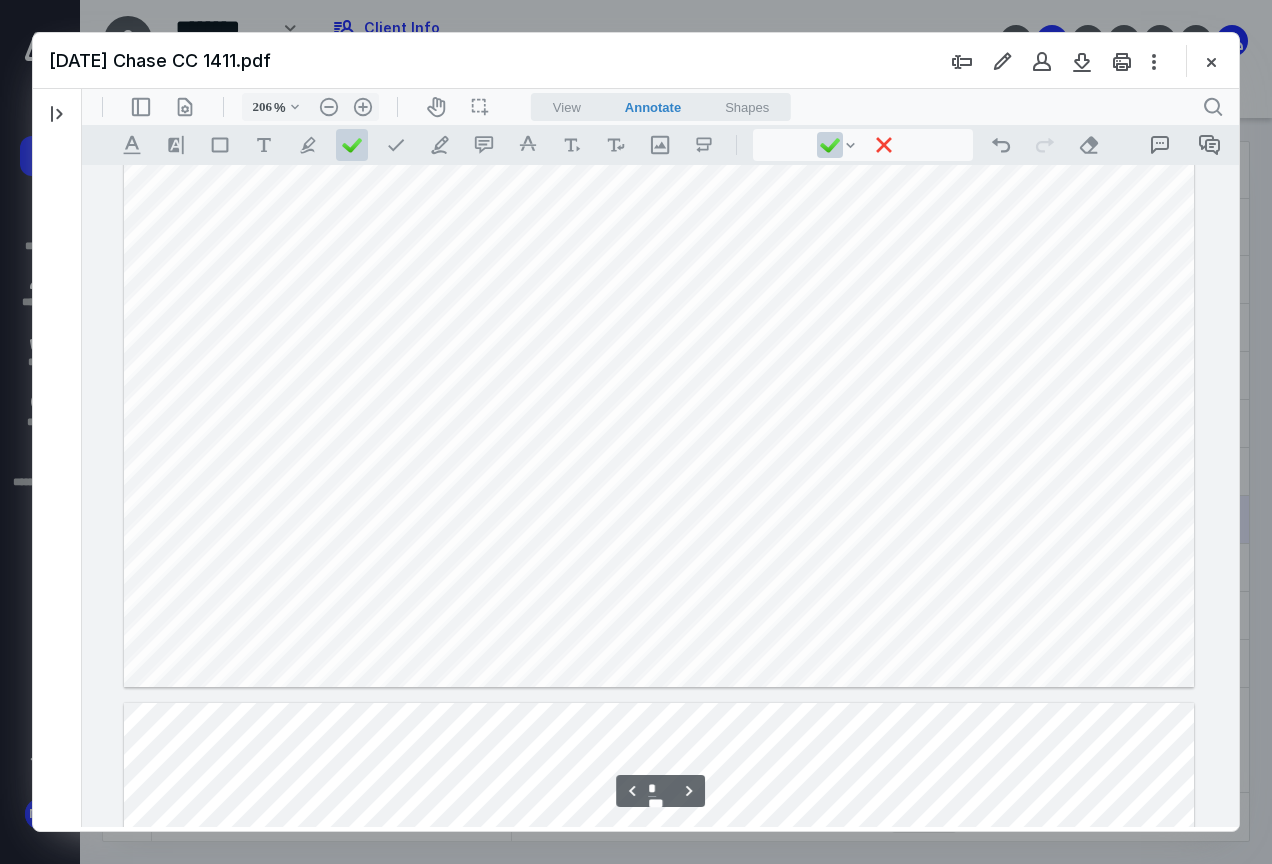 scroll, scrollTop: 5720, scrollLeft: 0, axis: vertical 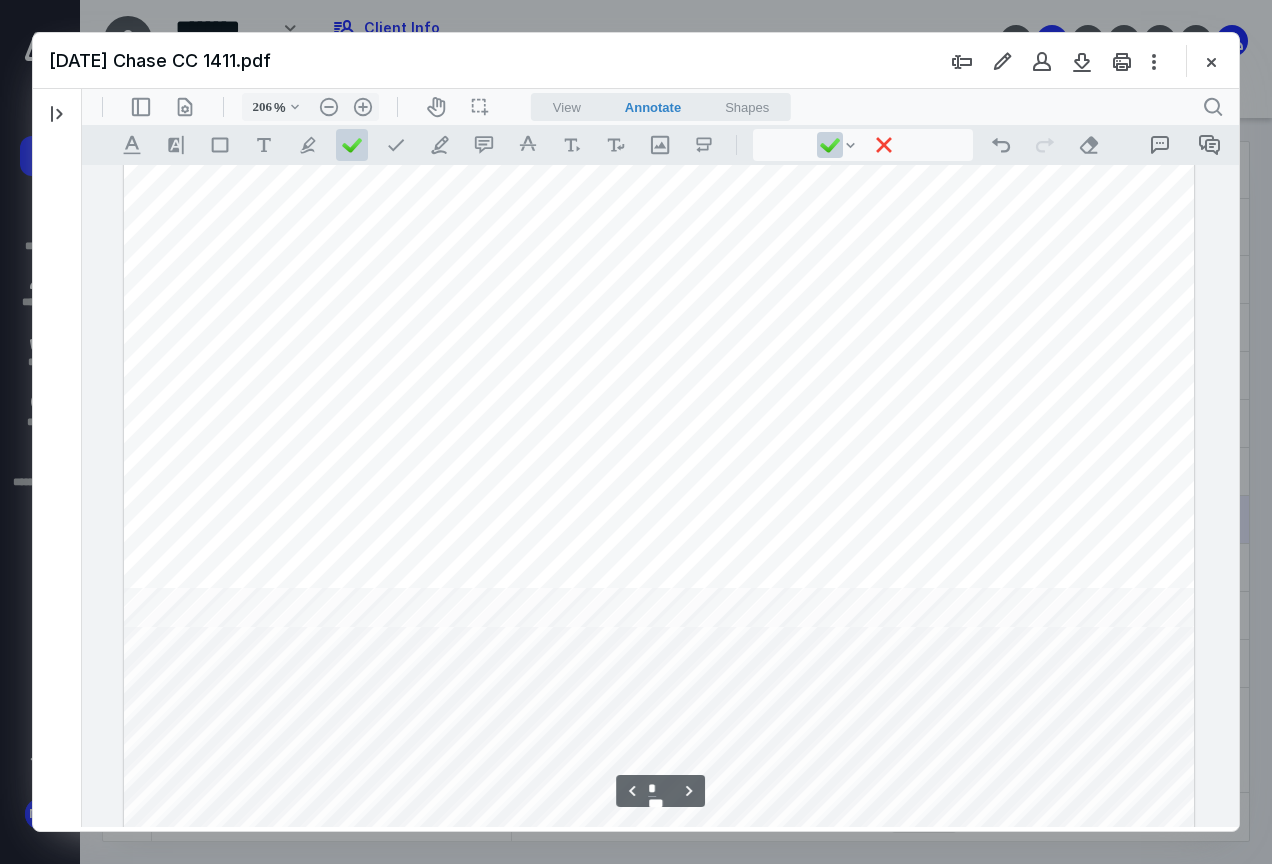 type on "*" 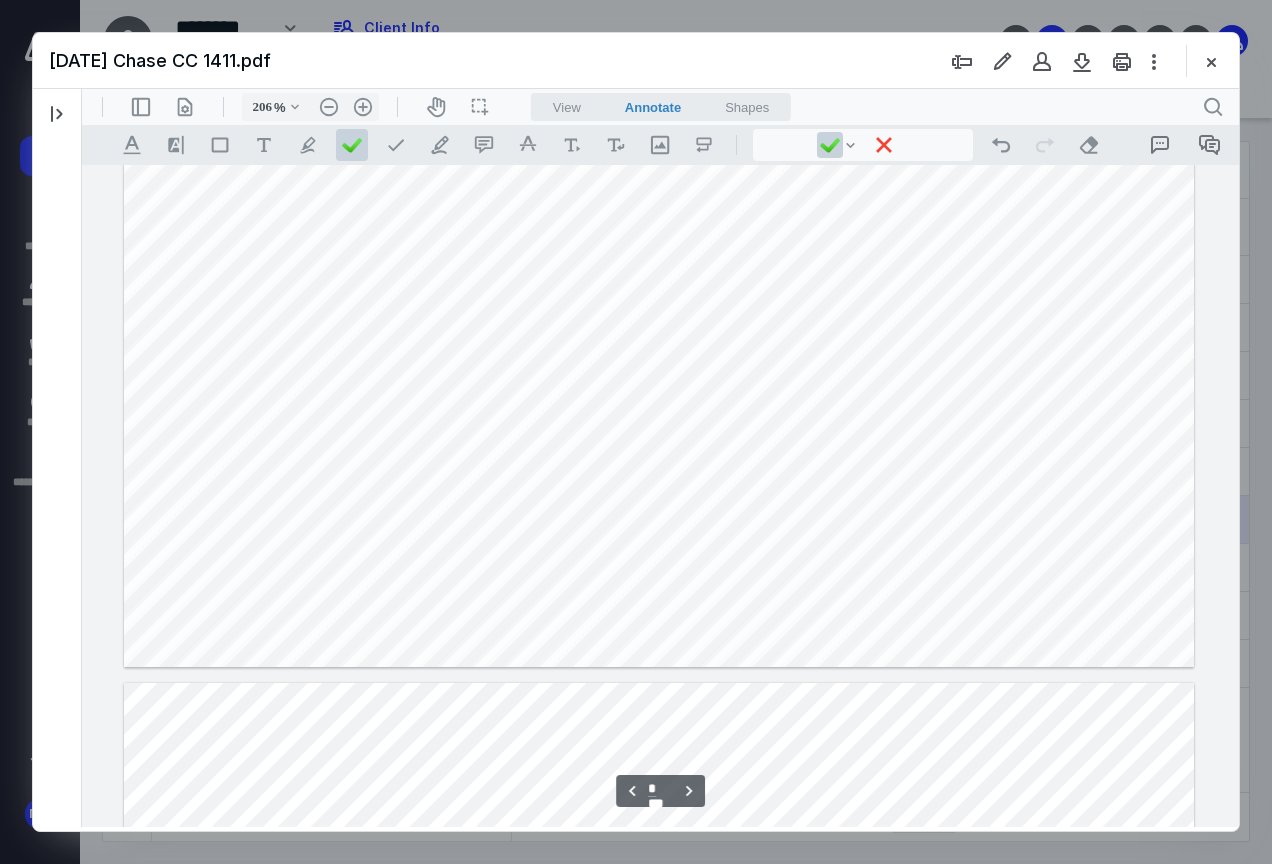 scroll, scrollTop: 5550, scrollLeft: 0, axis: vertical 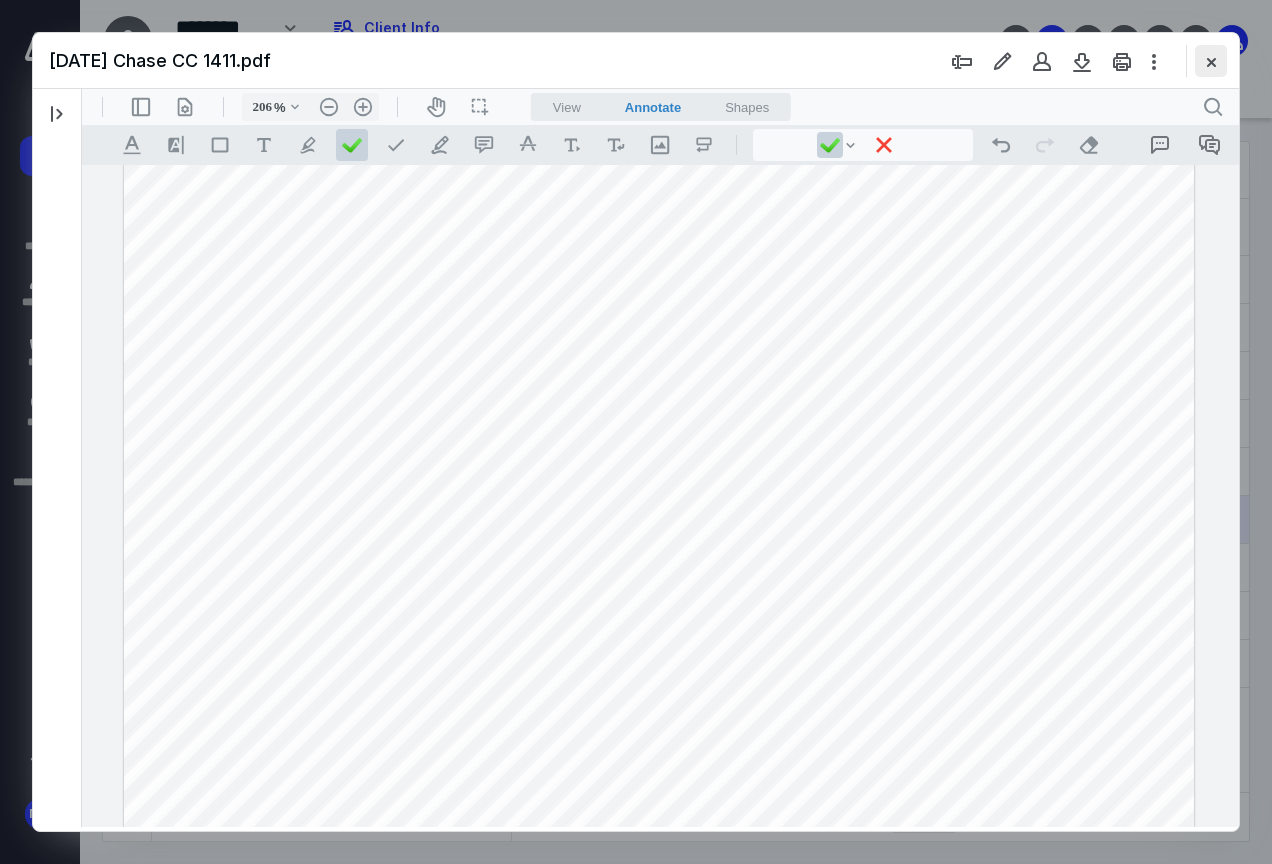 click at bounding box center [1211, 61] 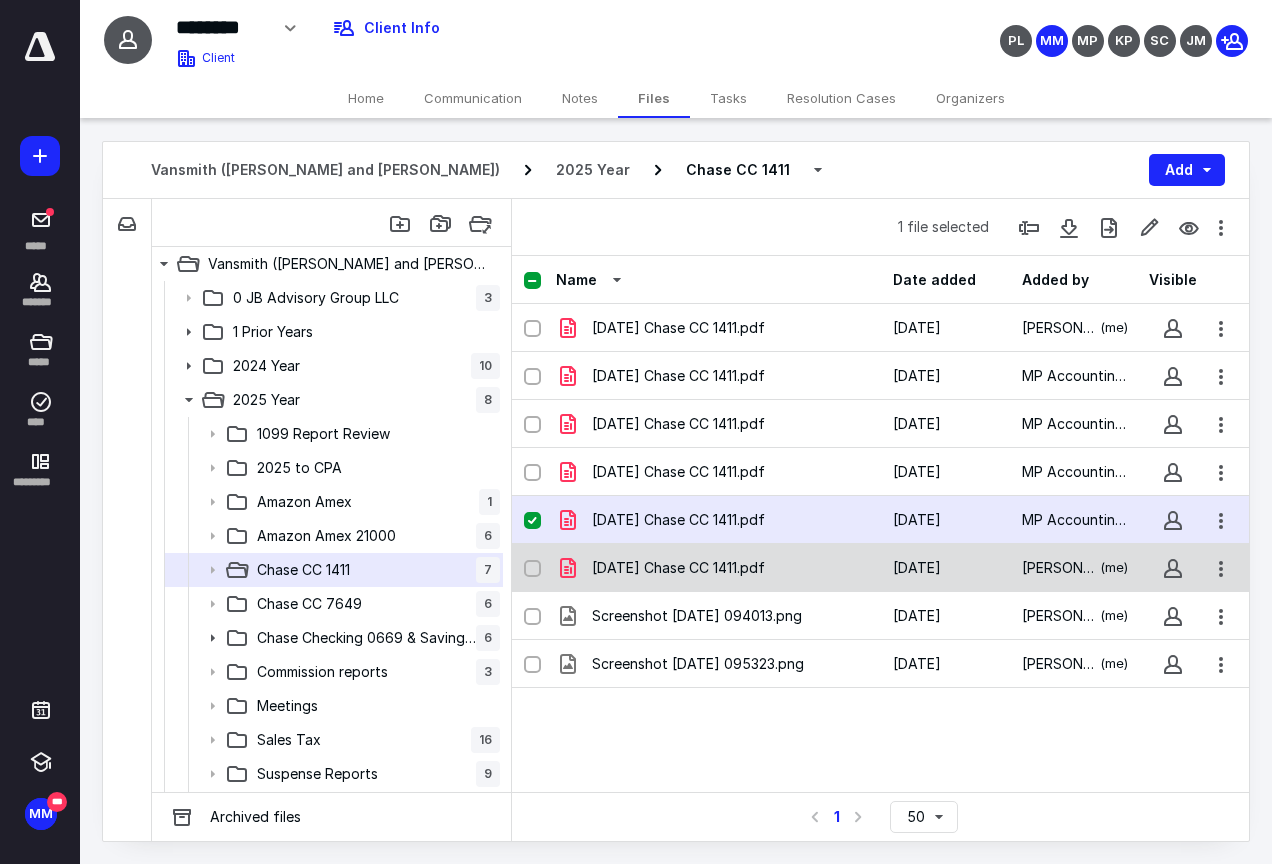 click on "[DATE] Chase CC 1411.pdf" at bounding box center [678, 568] 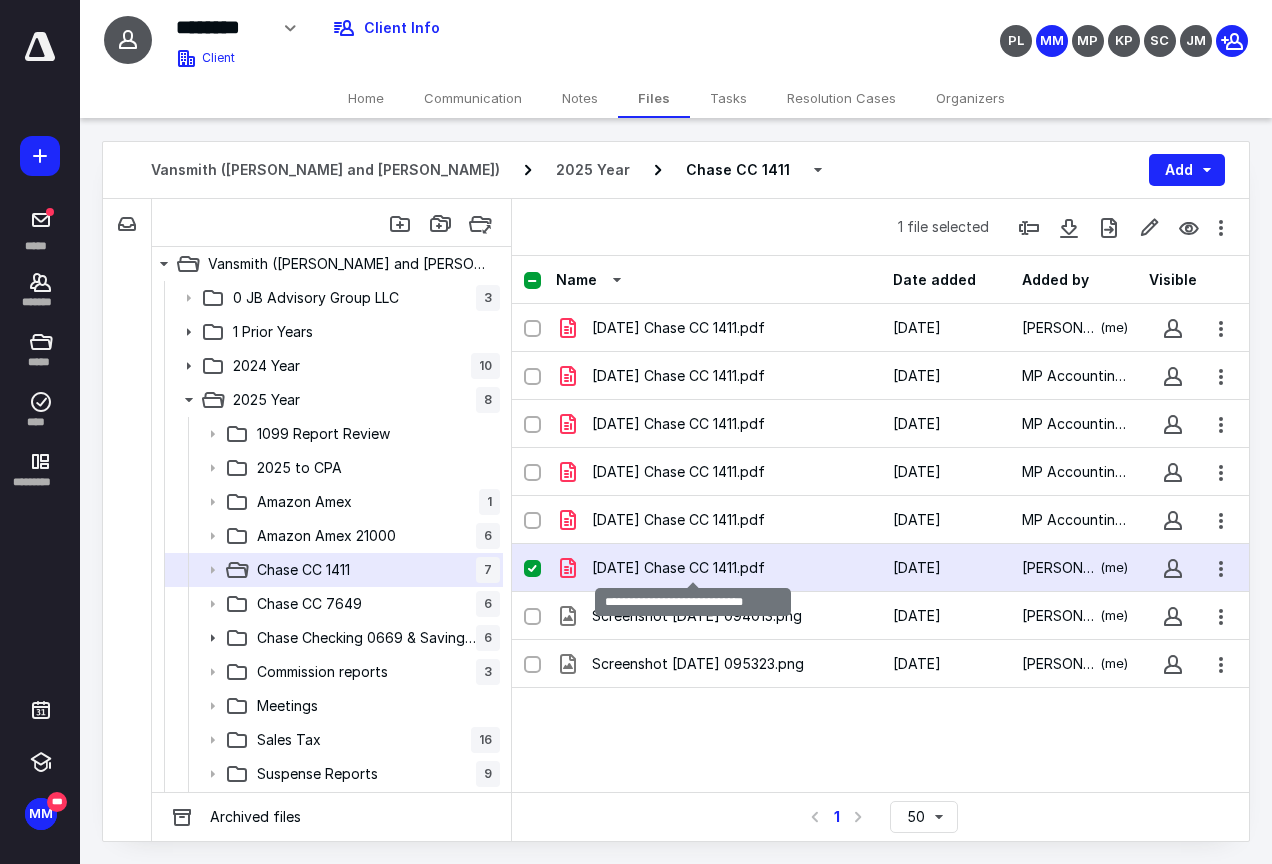 click on "[DATE] Chase CC 1411.pdf" at bounding box center (678, 568) 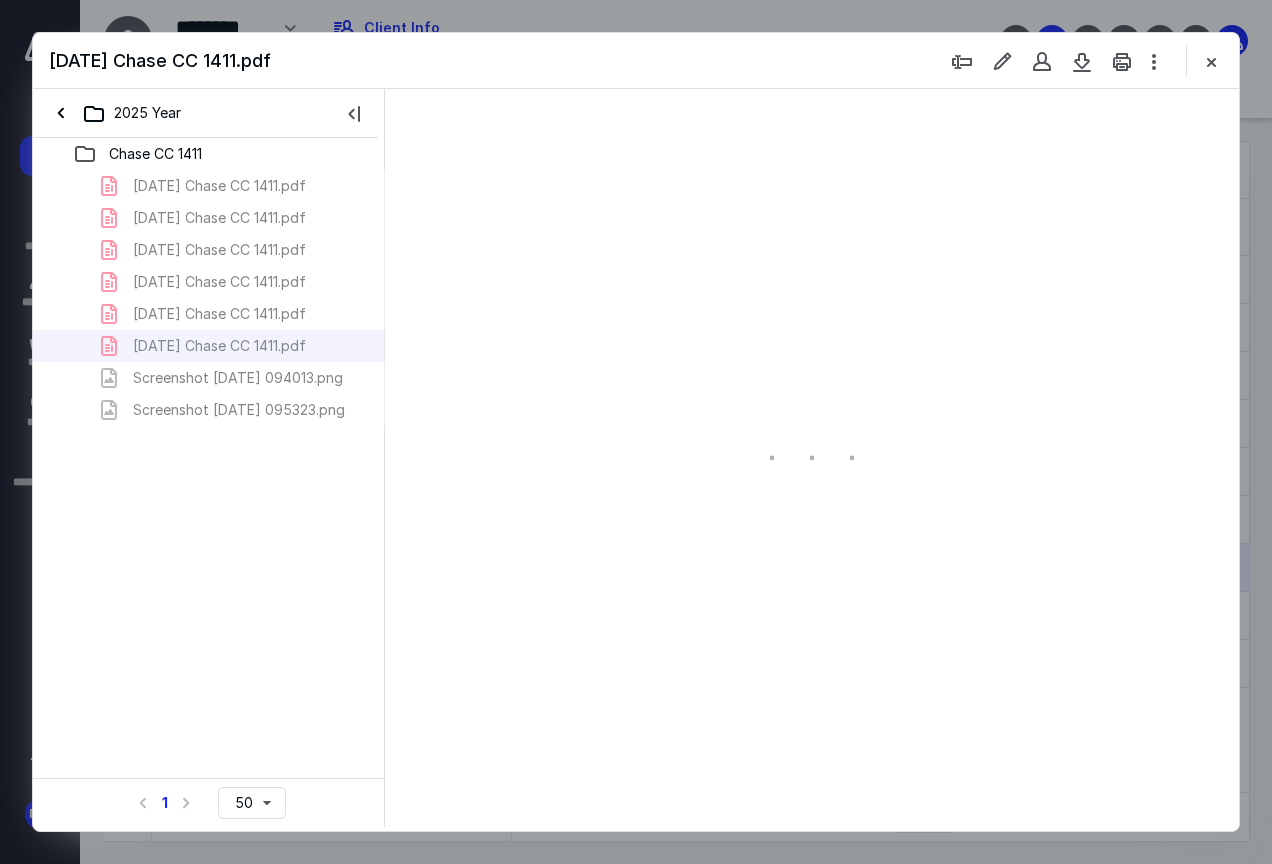 scroll, scrollTop: 0, scrollLeft: 0, axis: both 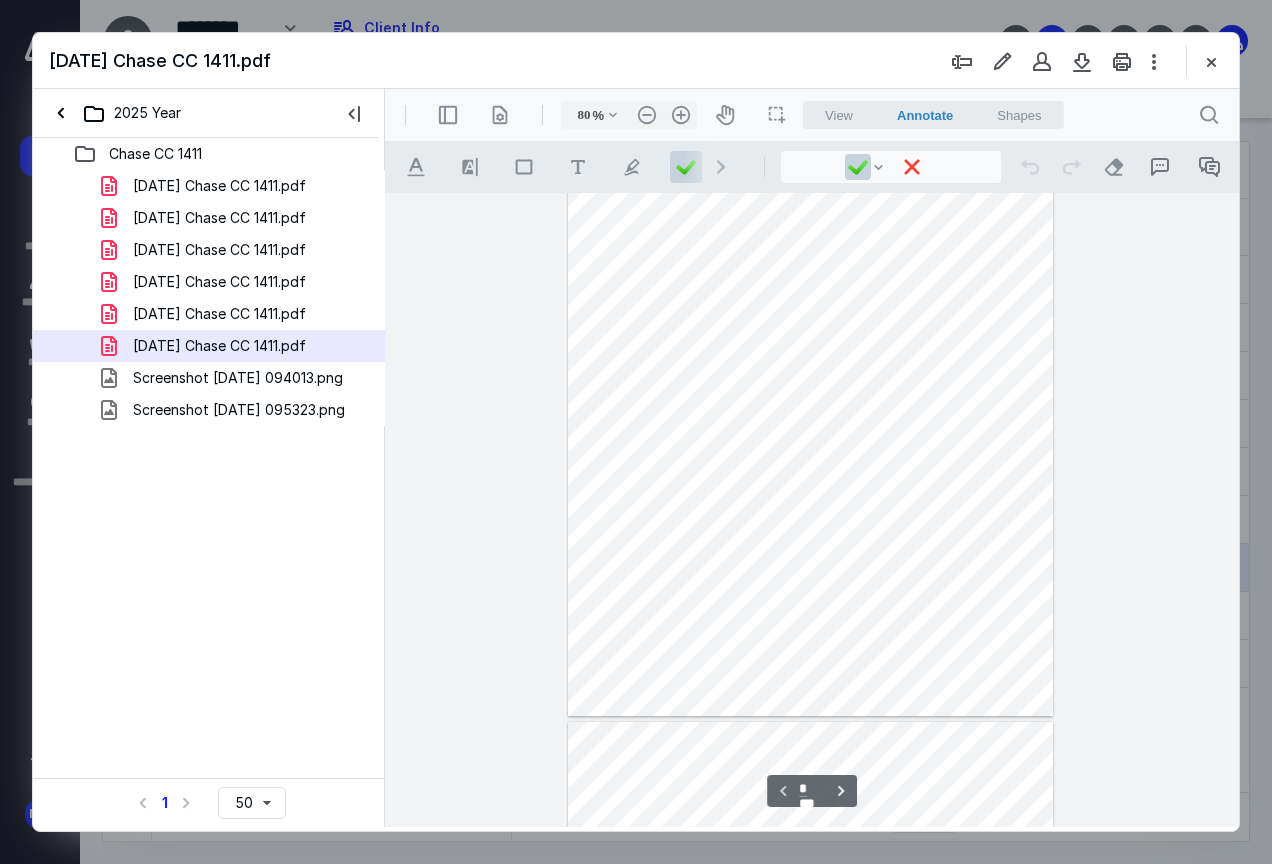 click on "2025 Year" at bounding box center (205, 113) 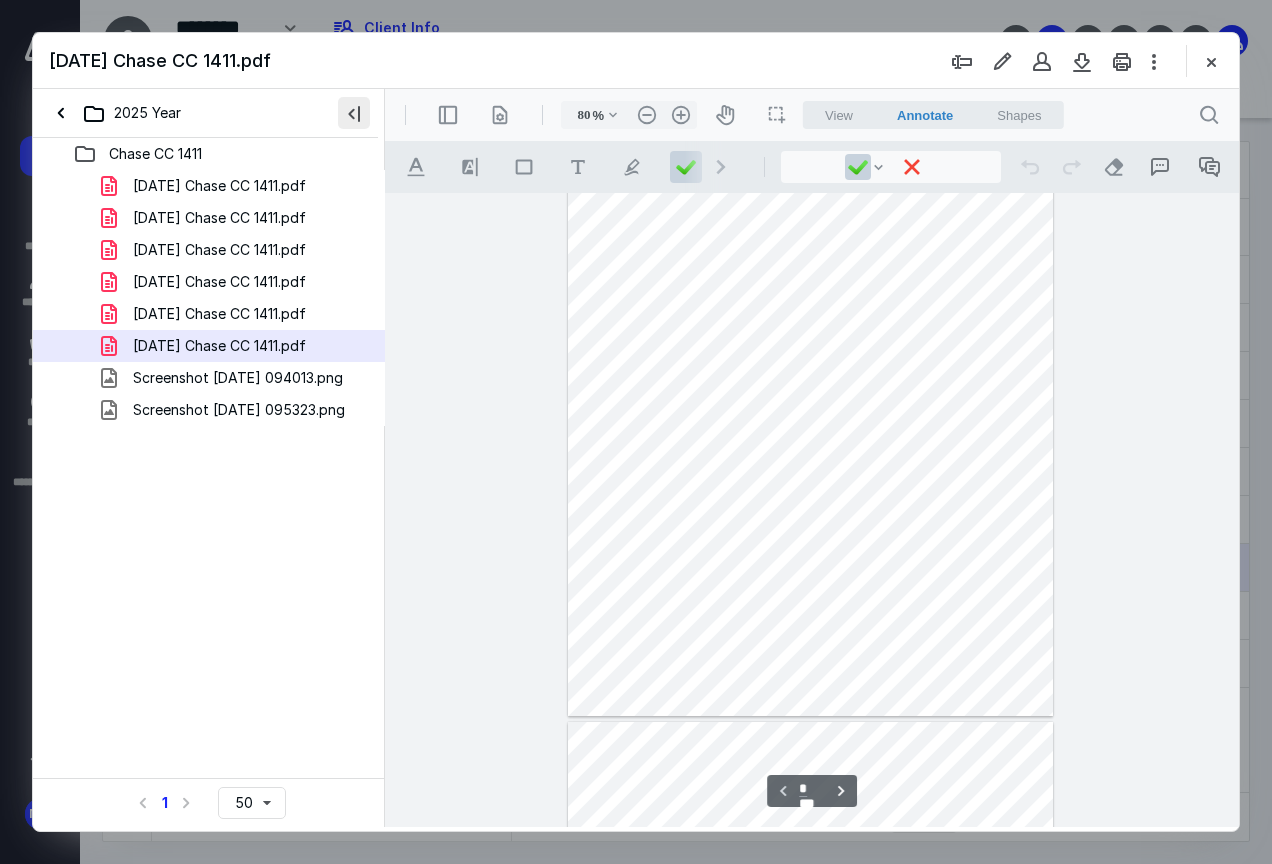 click at bounding box center [354, 113] 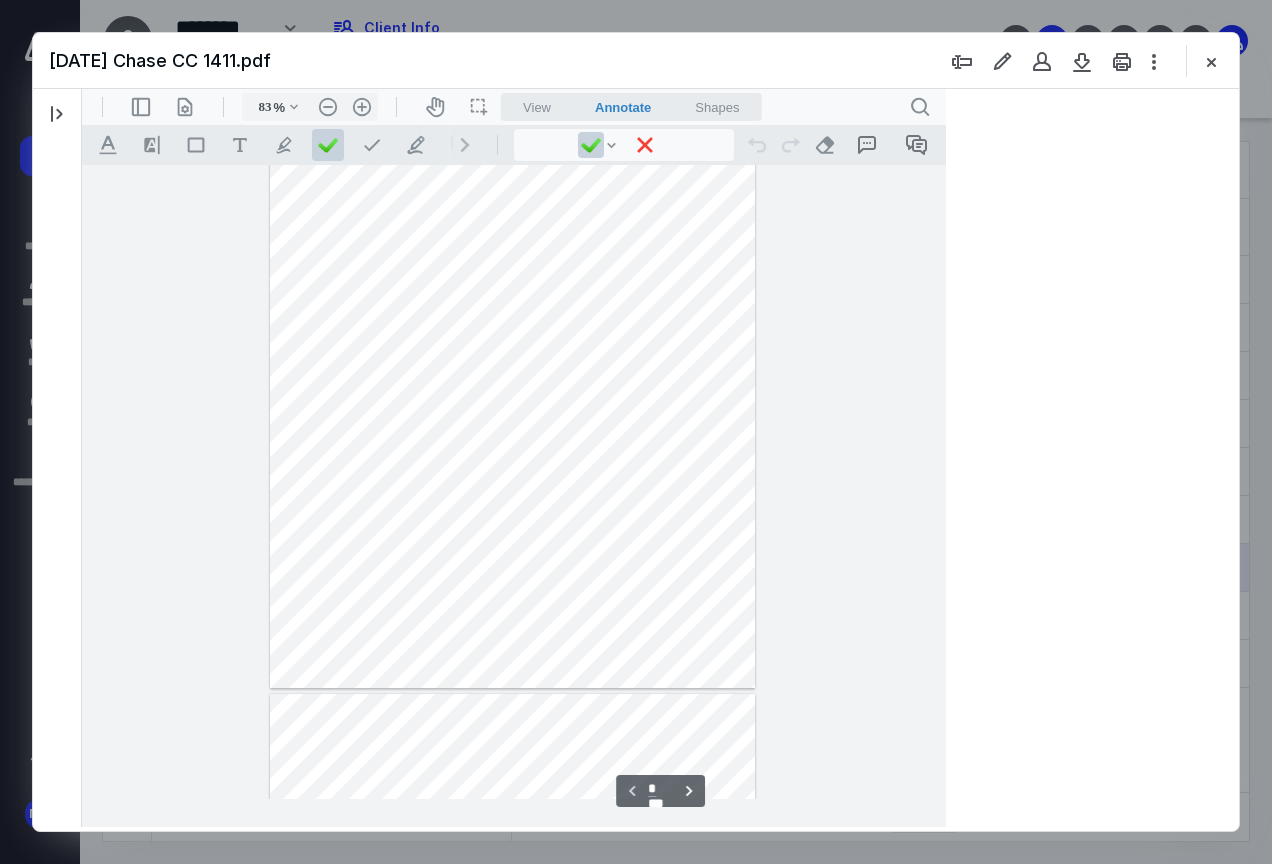 scroll, scrollTop: 79, scrollLeft: 0, axis: vertical 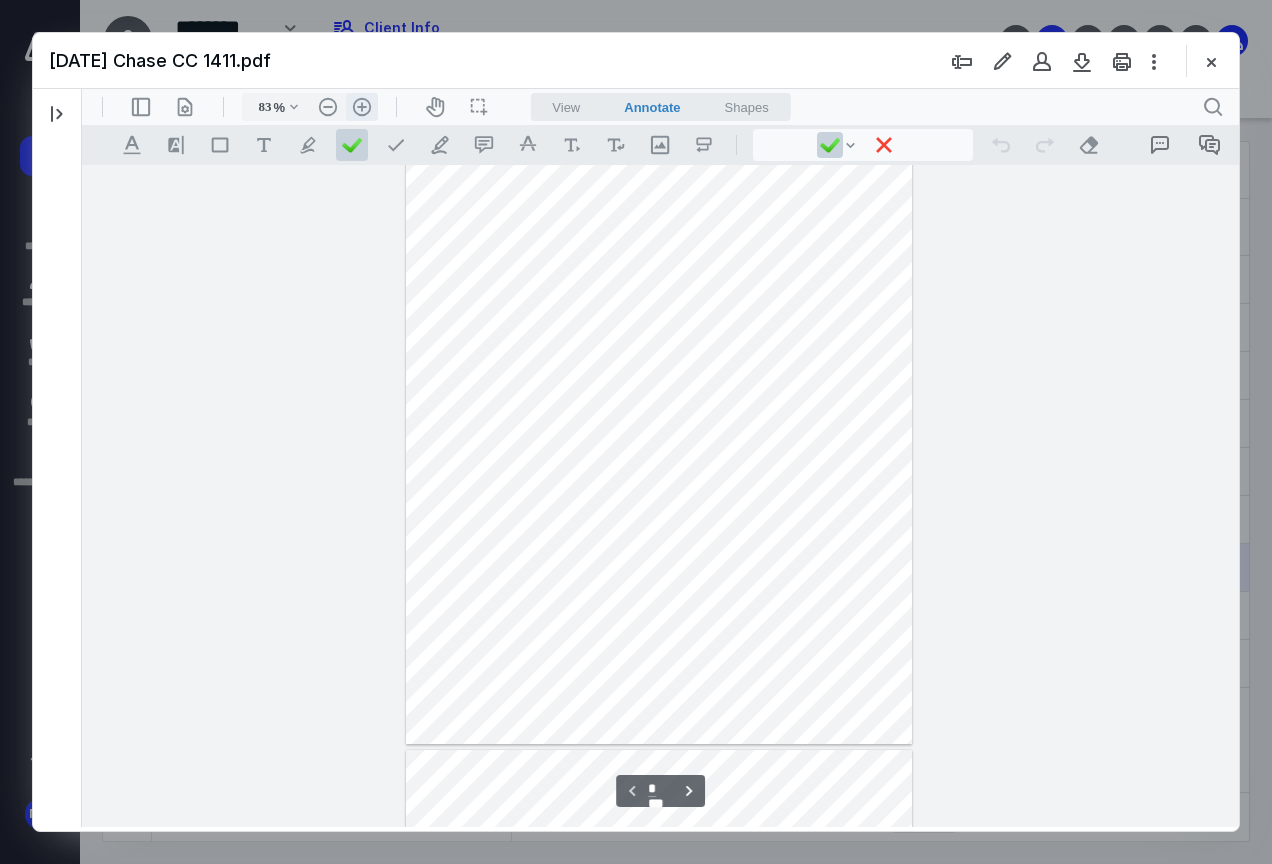 click on ".cls-1{fill:#abb0c4;} icon - header - zoom - in - line" at bounding box center [362, 107] 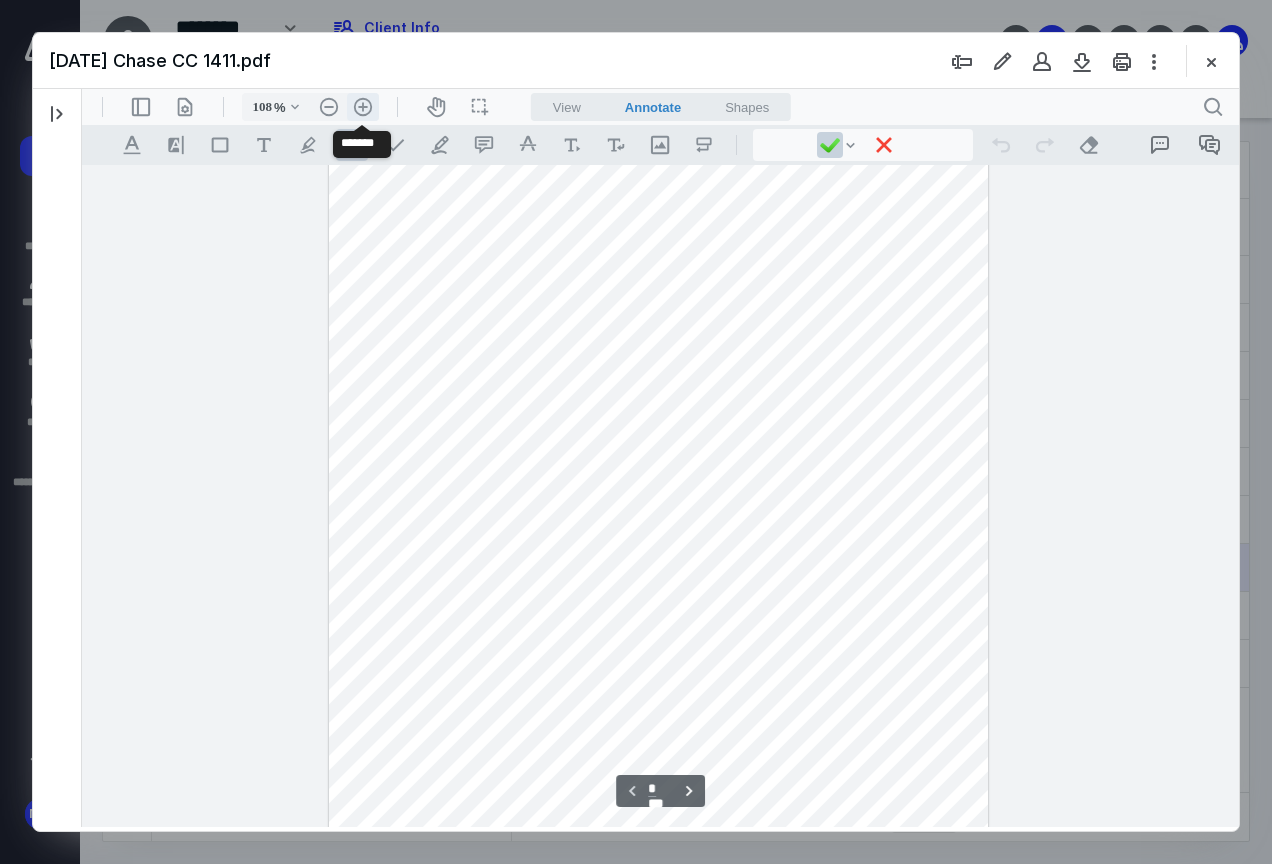 click on ".cls-1{fill:#abb0c4;} icon - header - zoom - in - line" at bounding box center (363, 107) 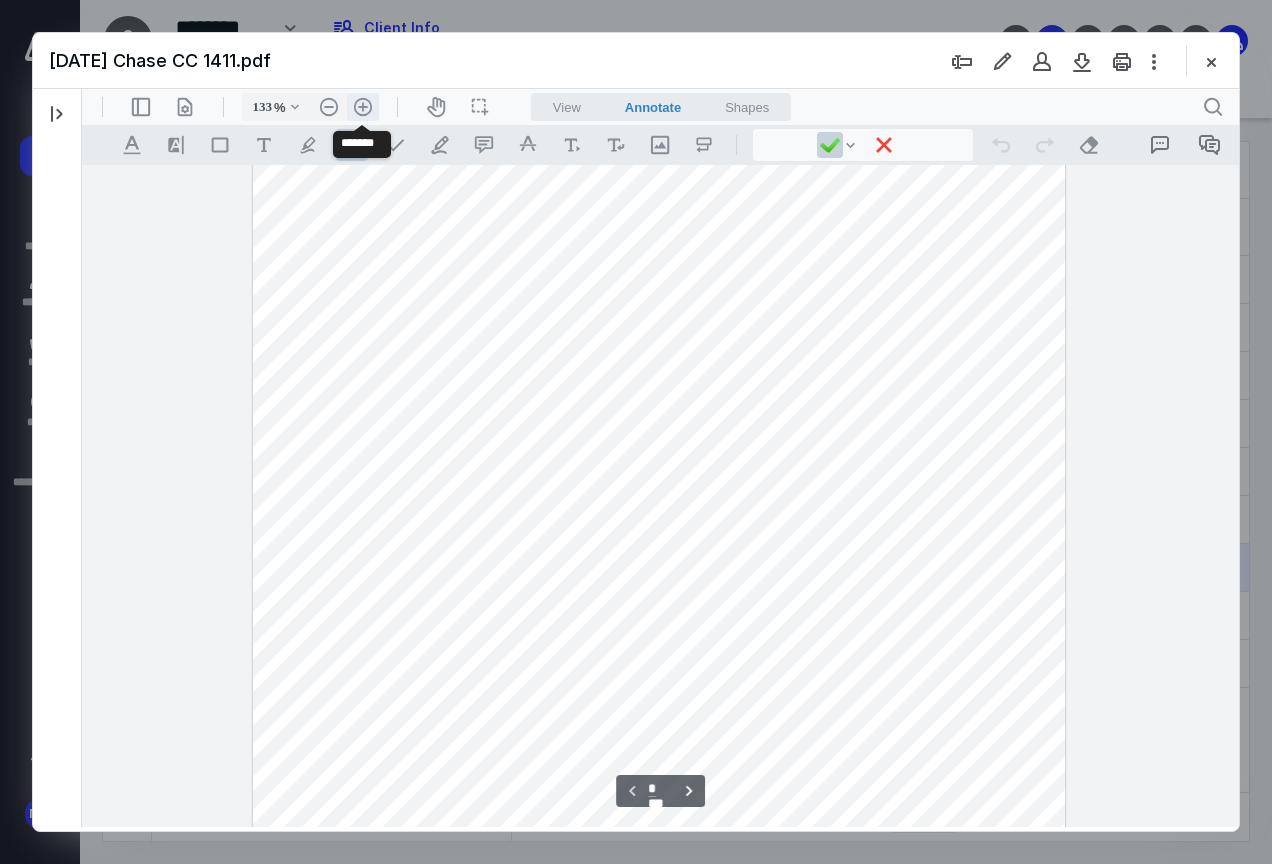 click on ".cls-1{fill:#abb0c4;} icon - header - zoom - in - line" at bounding box center (363, 107) 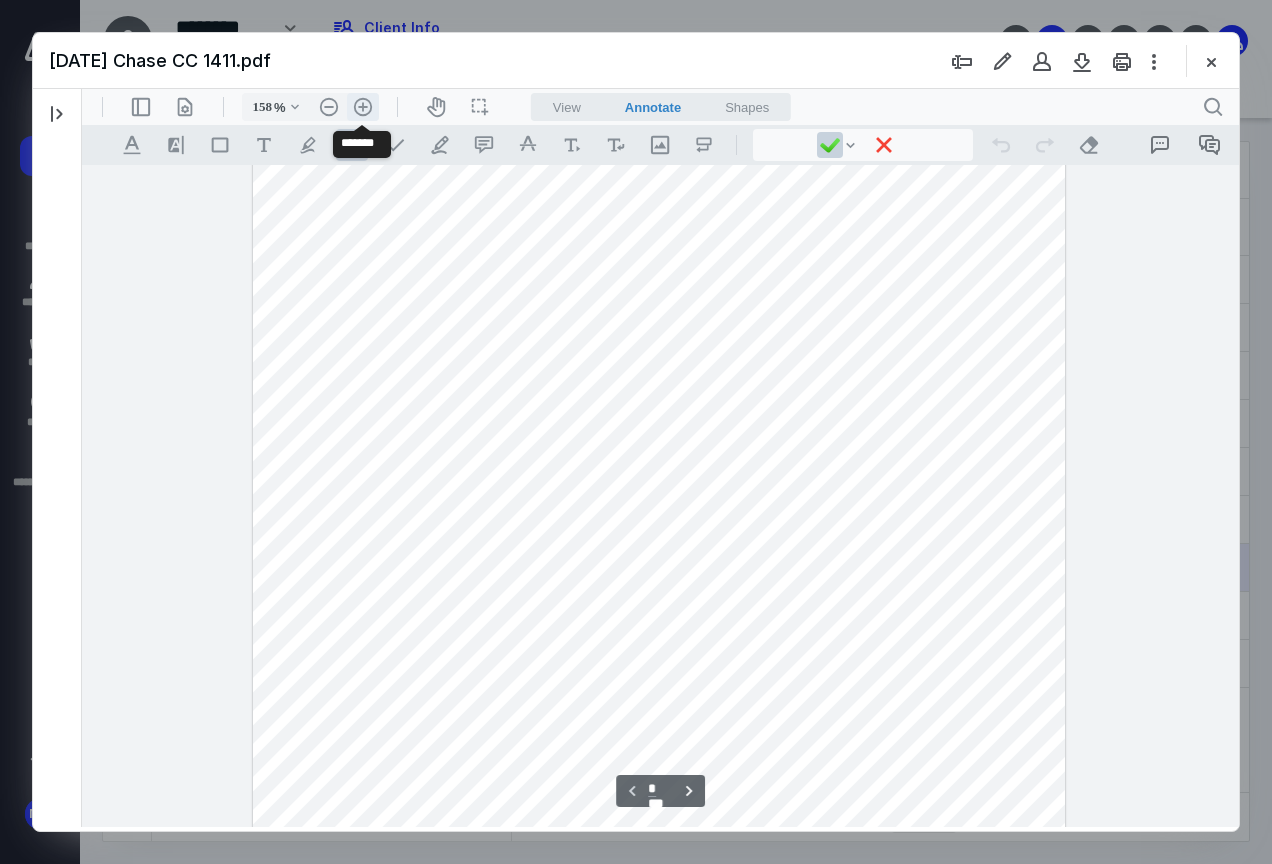 scroll, scrollTop: 415, scrollLeft: 0, axis: vertical 